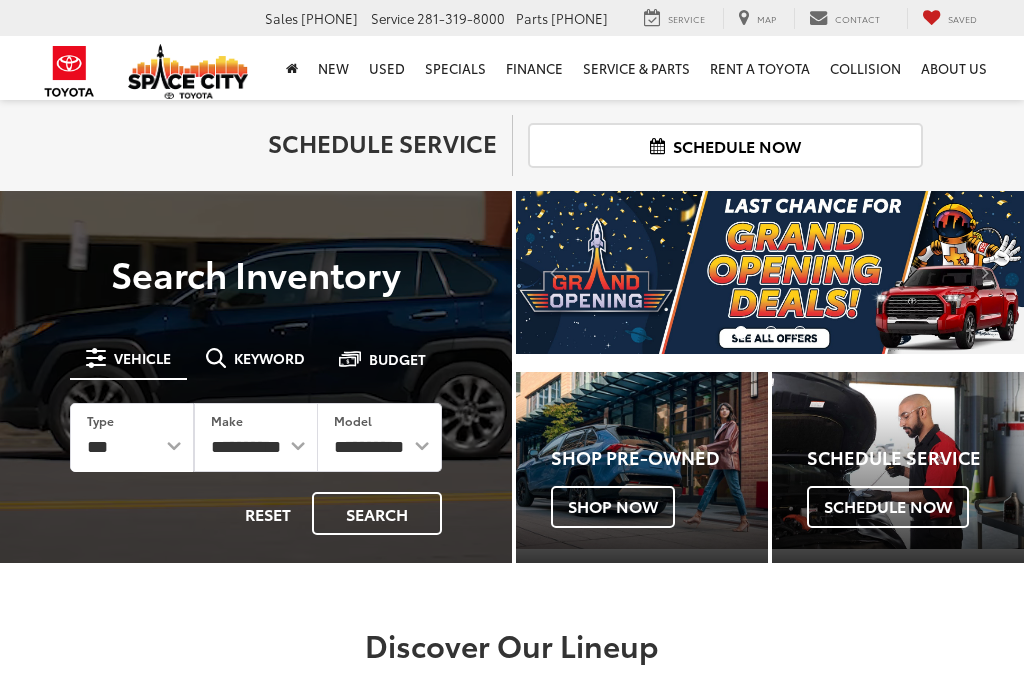 scroll, scrollTop: 0, scrollLeft: 0, axis: both 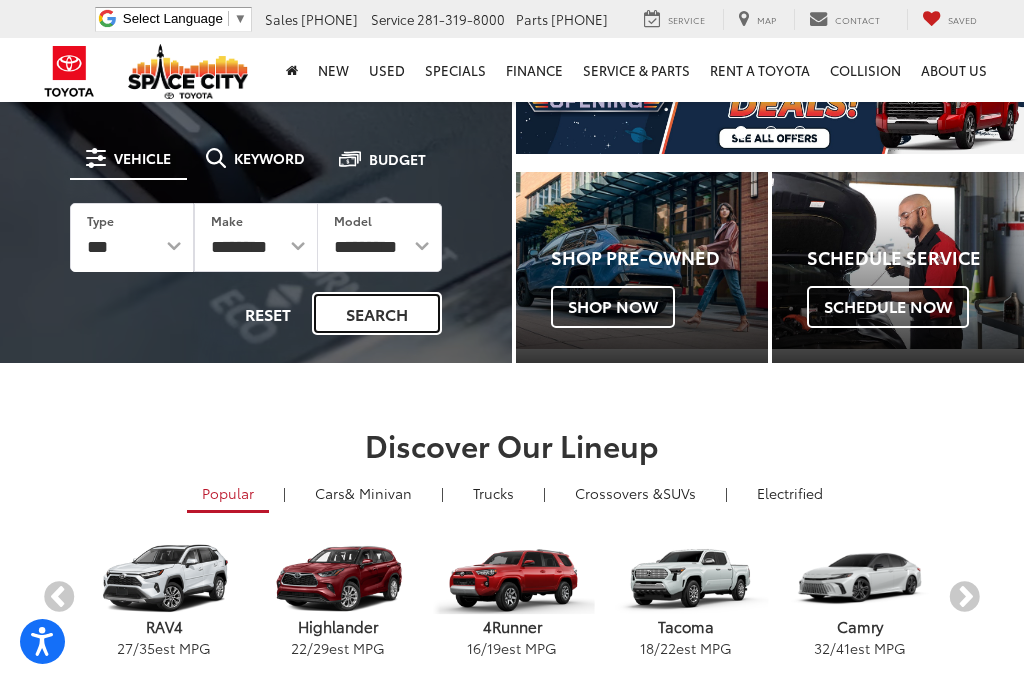click on "Search" at bounding box center [377, 313] 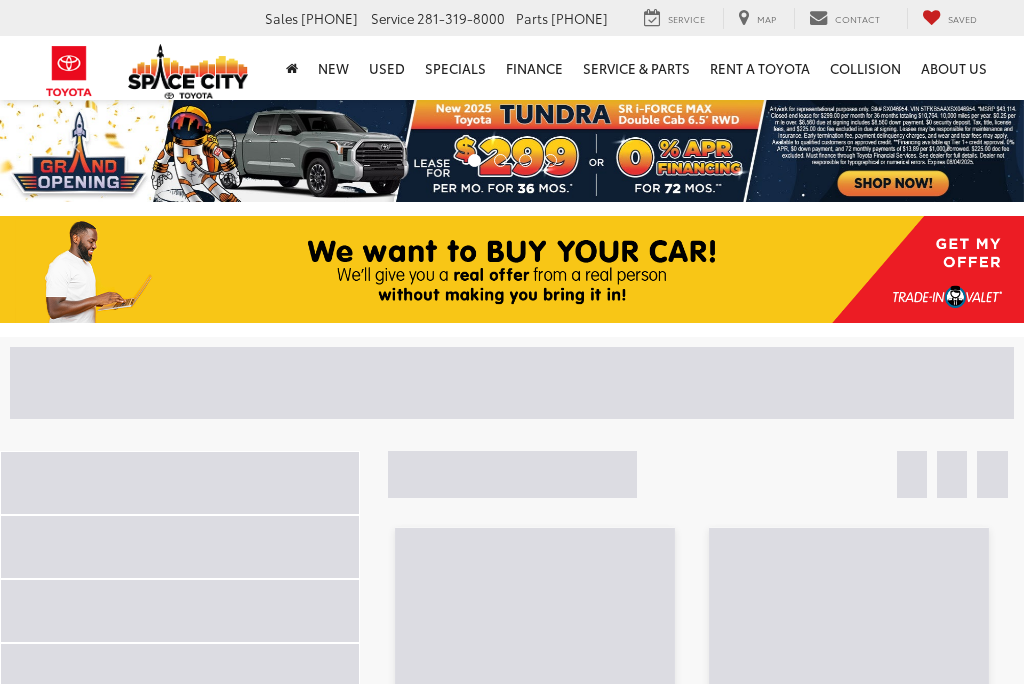 scroll, scrollTop: 0, scrollLeft: 0, axis: both 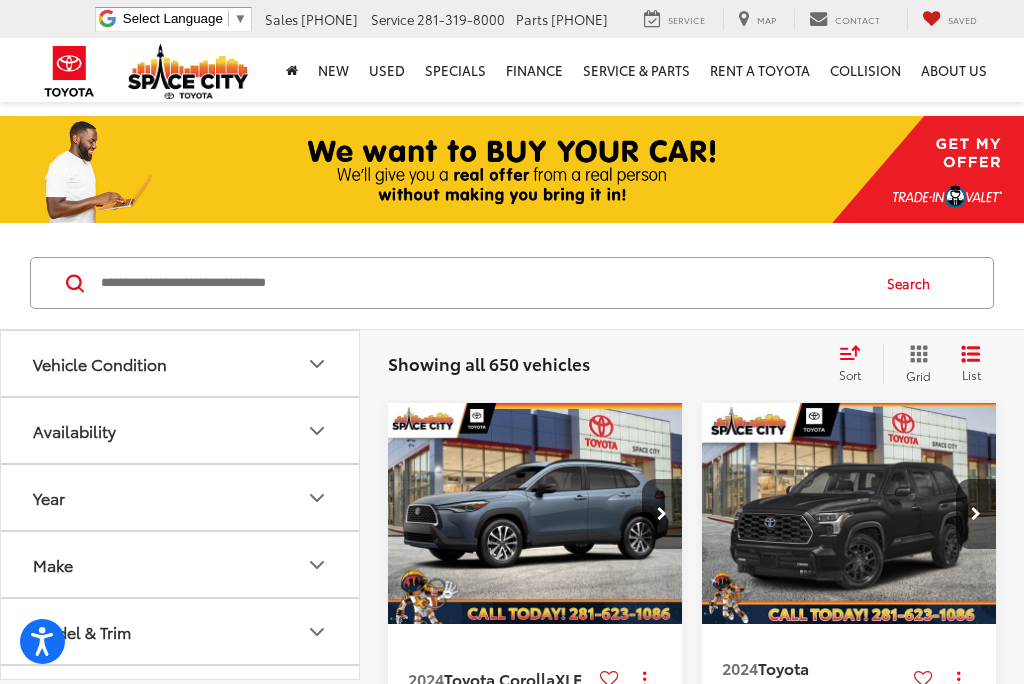 click at bounding box center [483, 283] 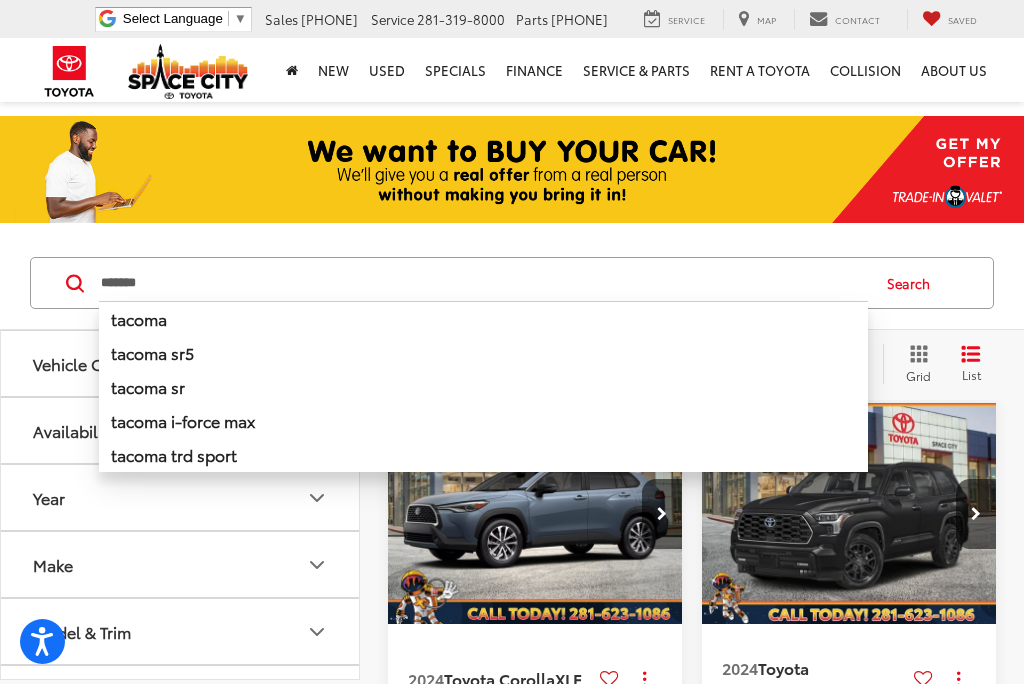 type on "*******" 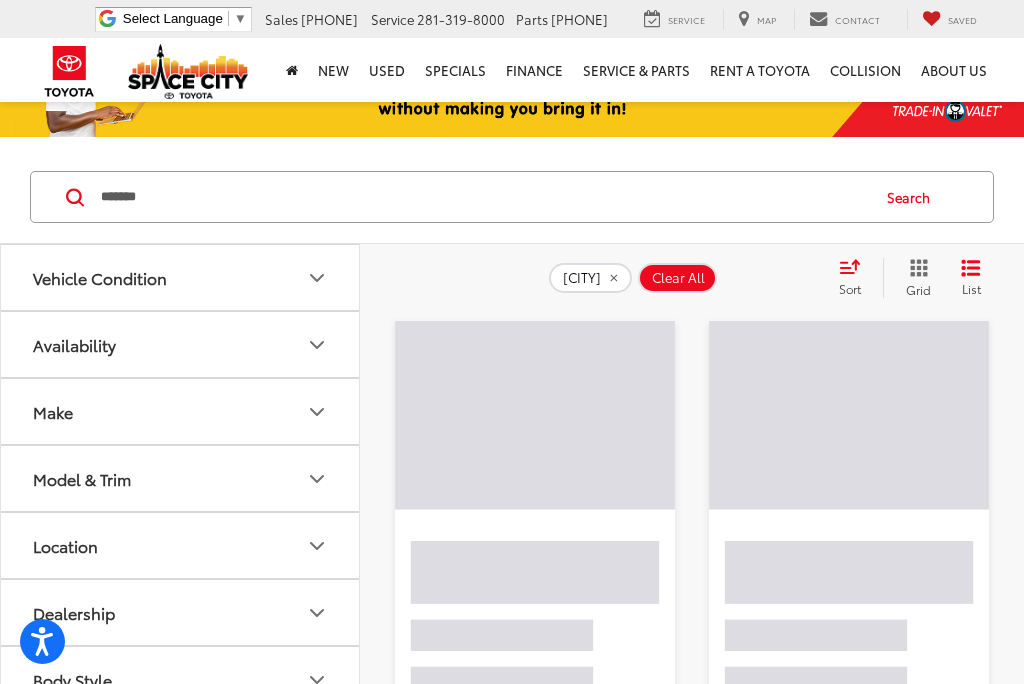 scroll, scrollTop: 100, scrollLeft: 0, axis: vertical 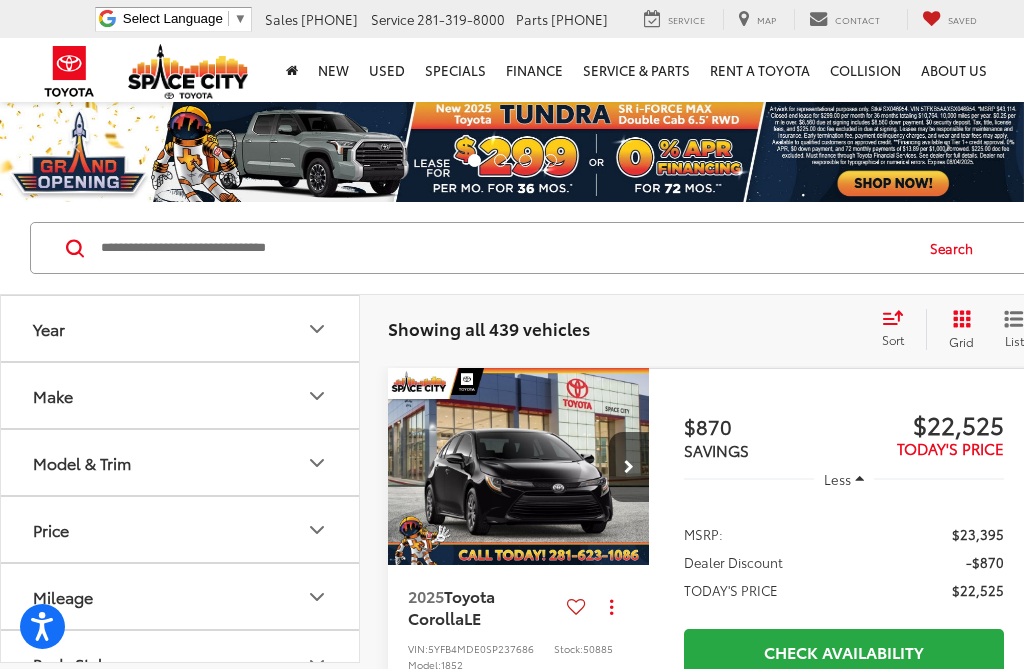 click on "Year" at bounding box center [181, 328] 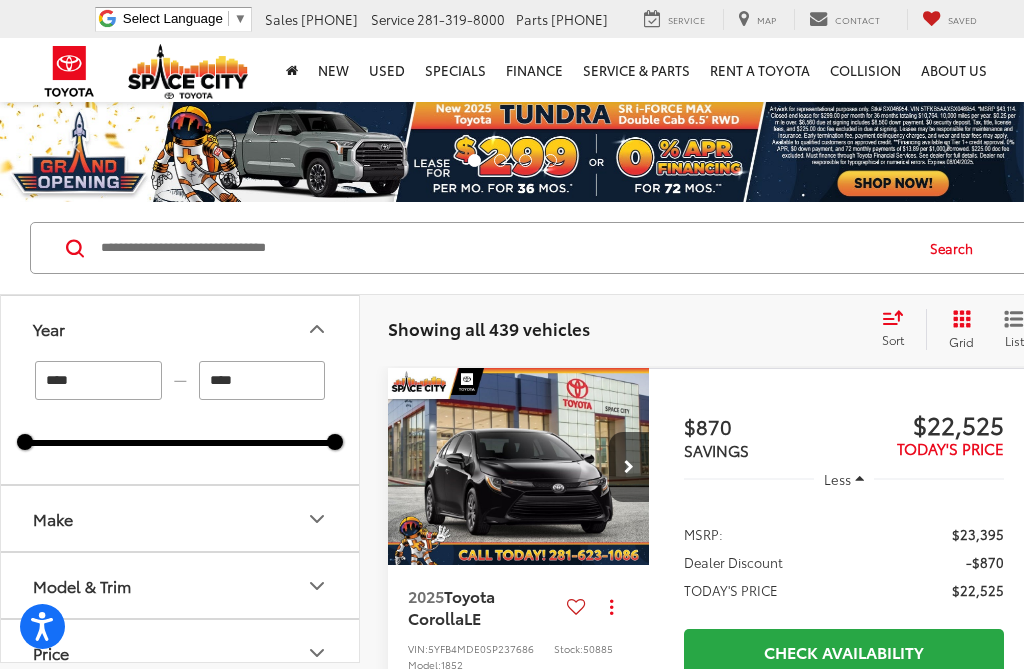 click on "****" at bounding box center (262, 380) 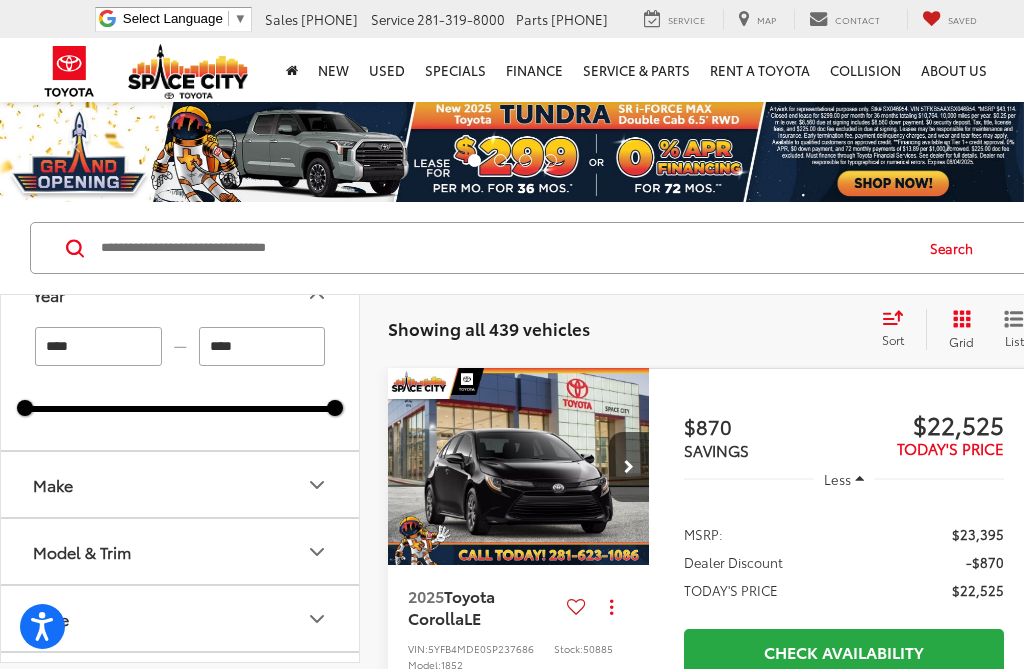 scroll, scrollTop: 0, scrollLeft: 0, axis: both 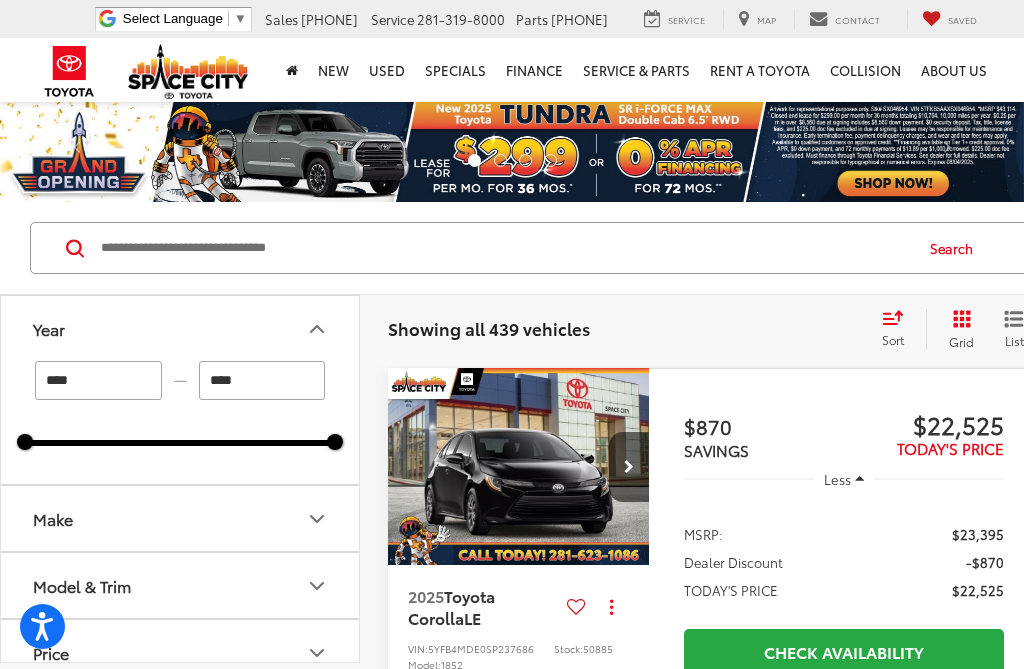drag, startPoint x: 92, startPoint y: 371, endPoint x: -439, endPoint y: 366, distance: 531.02356 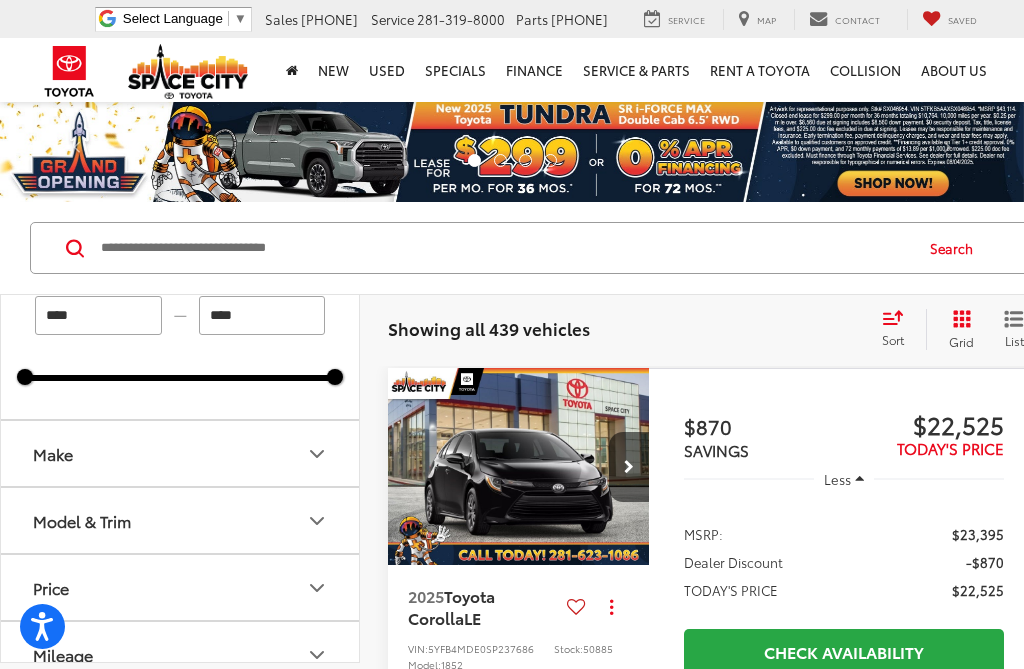 scroll, scrollTop: 100, scrollLeft: 0, axis: vertical 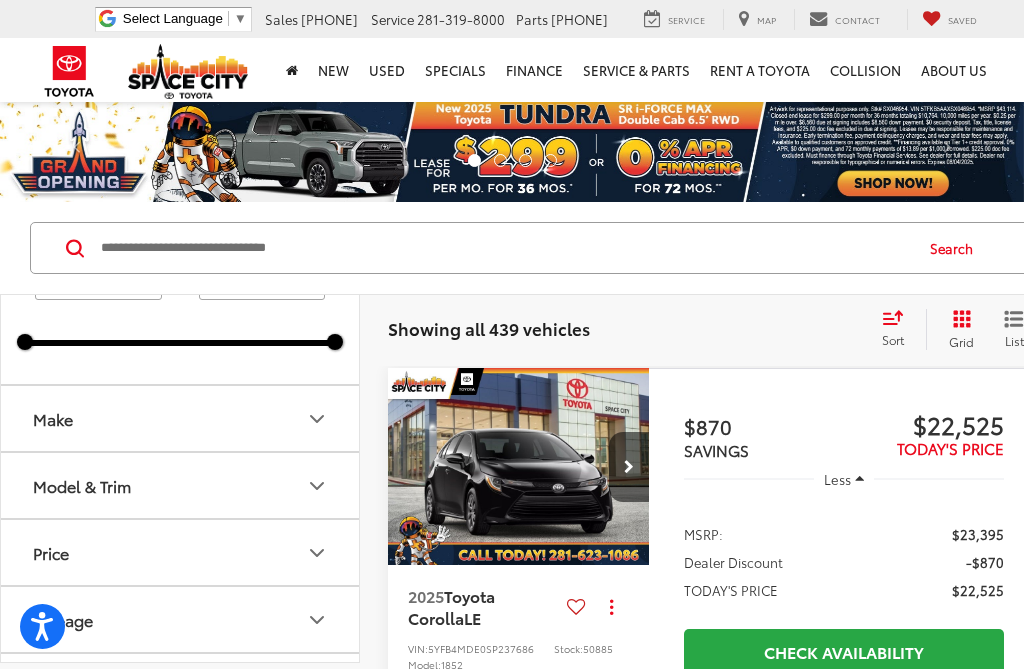 type on "****" 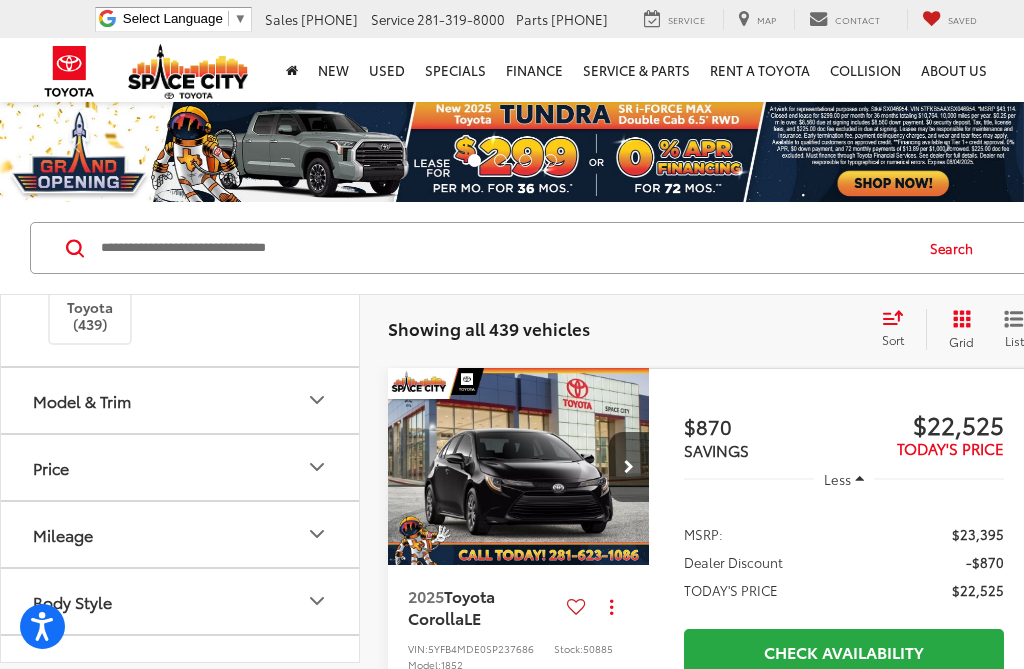 scroll, scrollTop: 200, scrollLeft: 0, axis: vertical 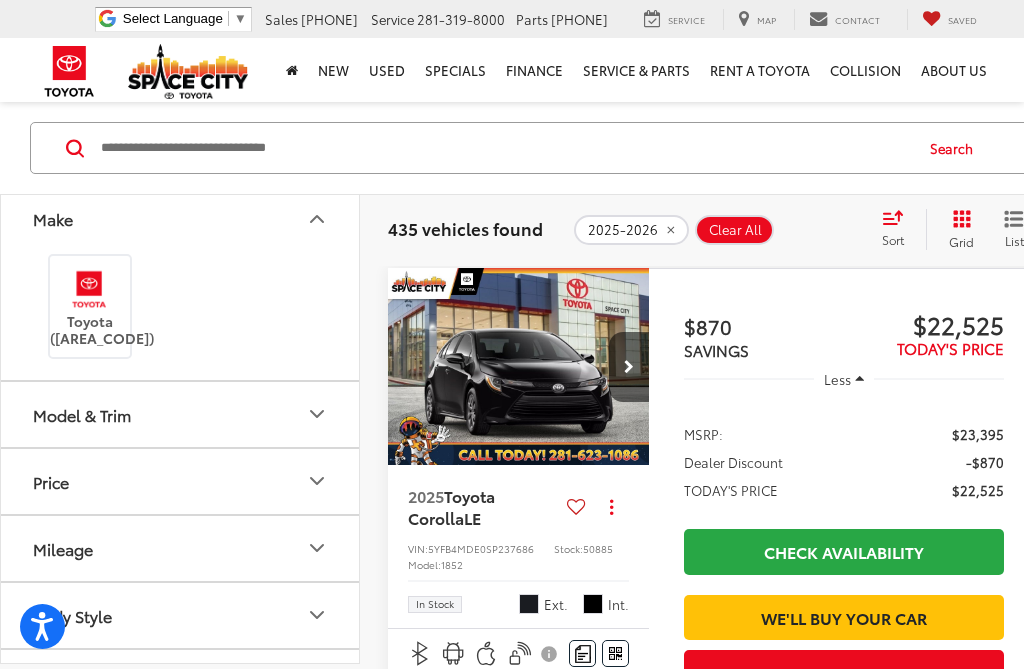 click 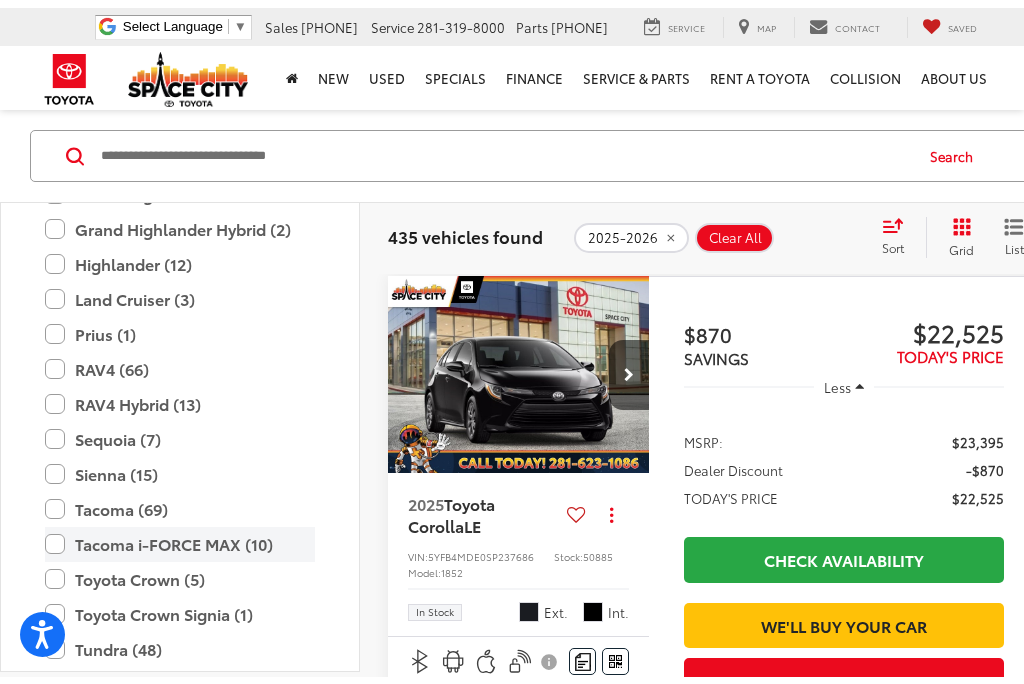 scroll, scrollTop: 1000, scrollLeft: 0, axis: vertical 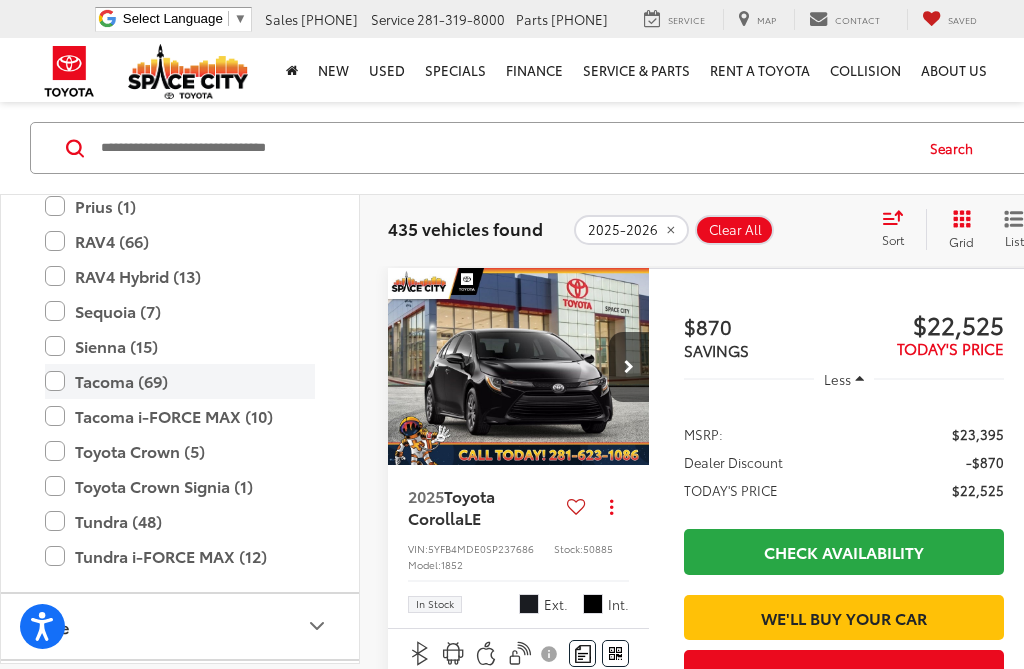 click on "Tacoma (69)" at bounding box center (180, 381) 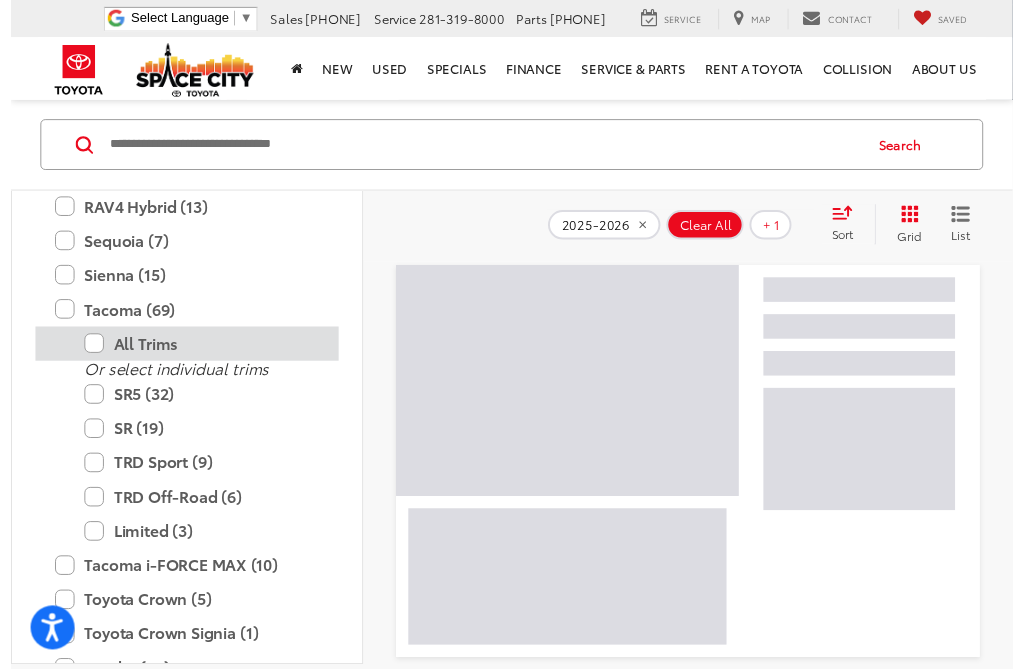 scroll, scrollTop: 1100, scrollLeft: 0, axis: vertical 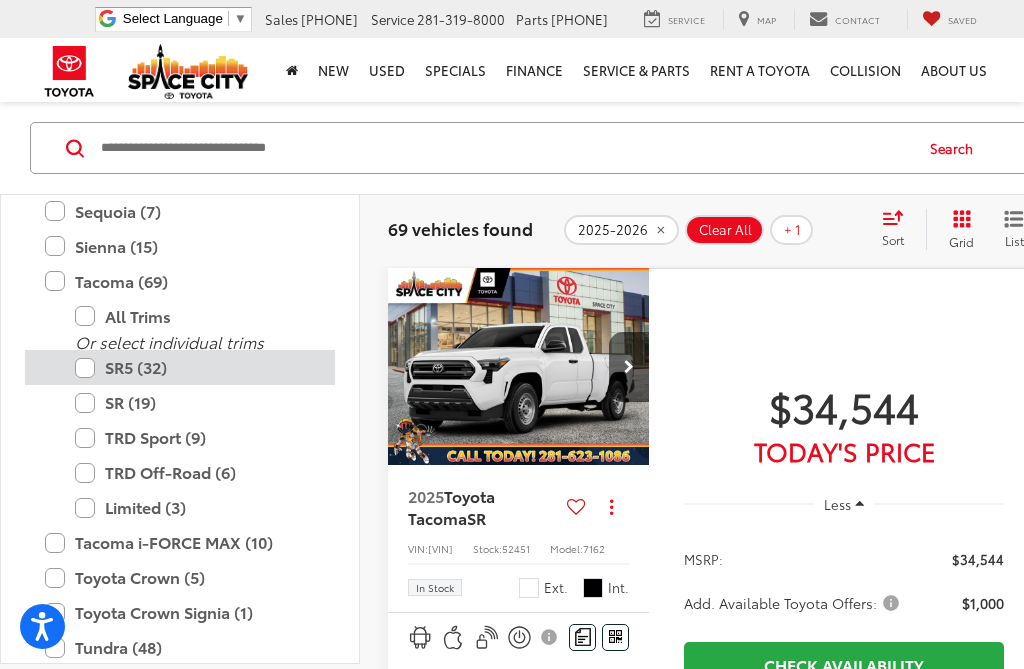 click on "SR5 (32)" at bounding box center (195, 367) 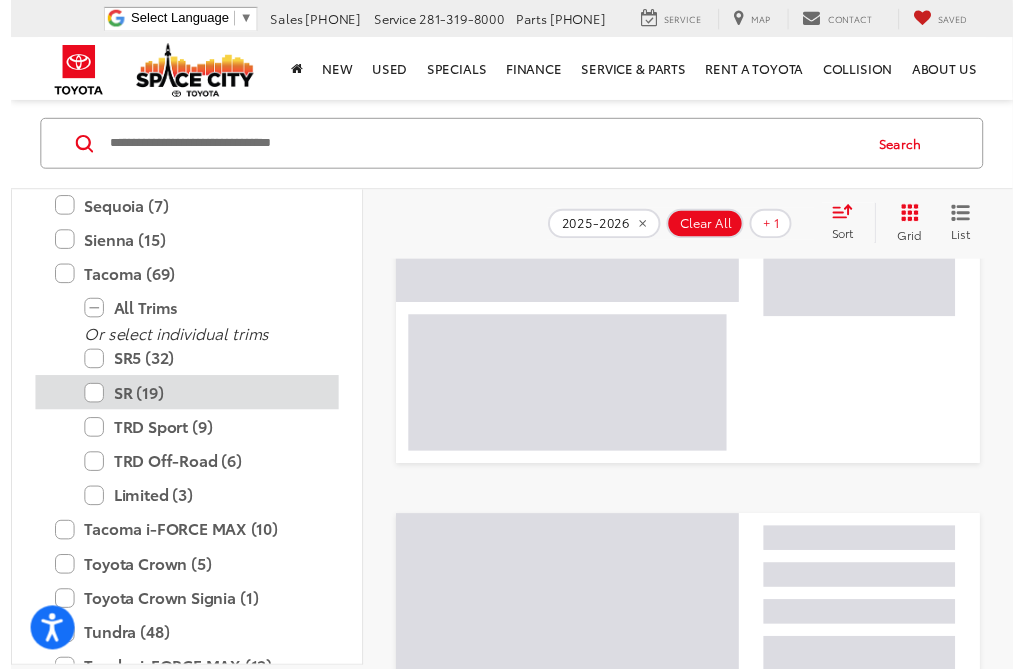 scroll, scrollTop: 400, scrollLeft: 0, axis: vertical 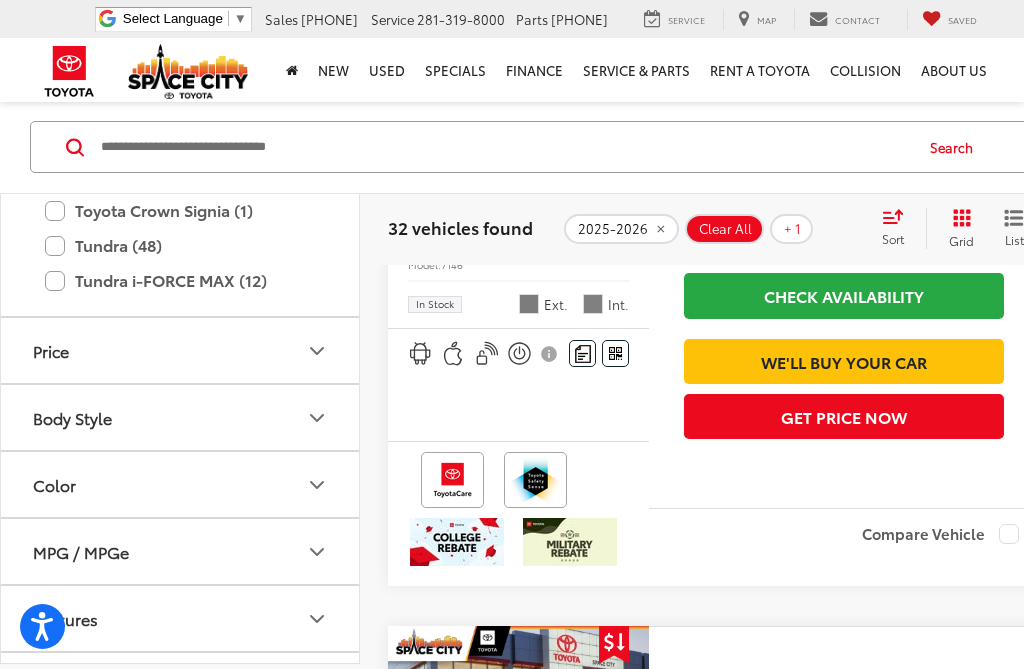 click 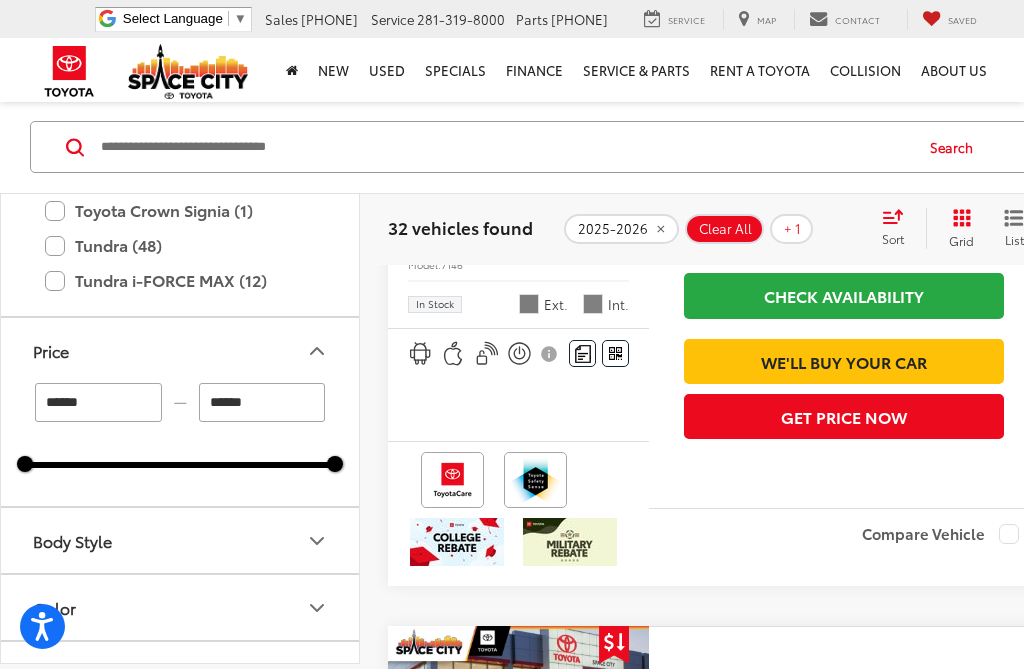 click 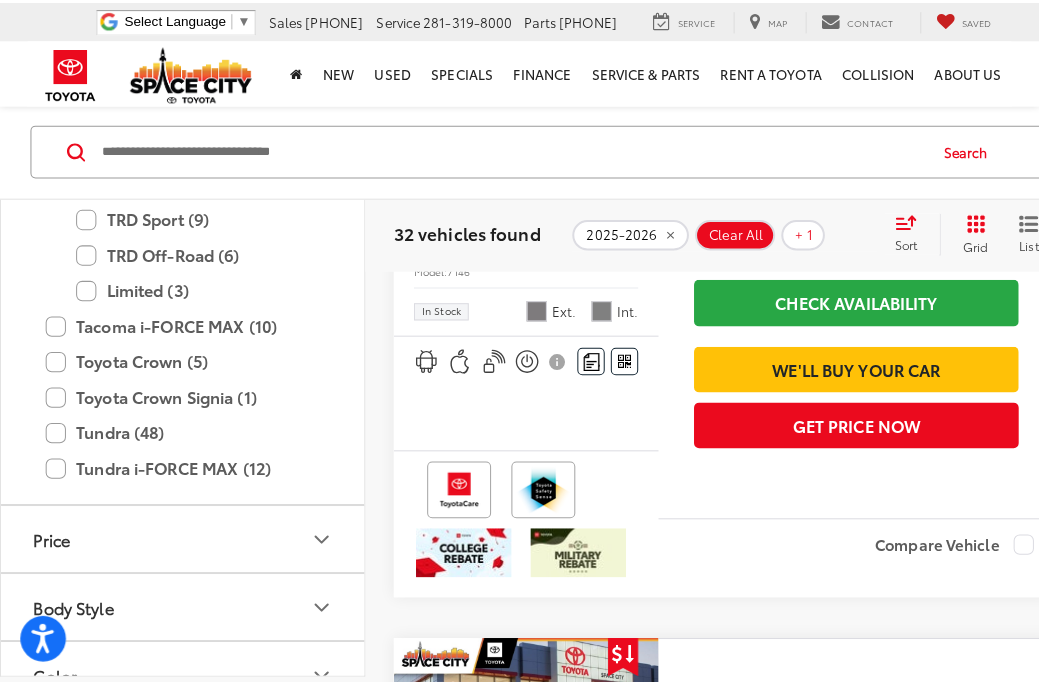 scroll, scrollTop: 1236, scrollLeft: 0, axis: vertical 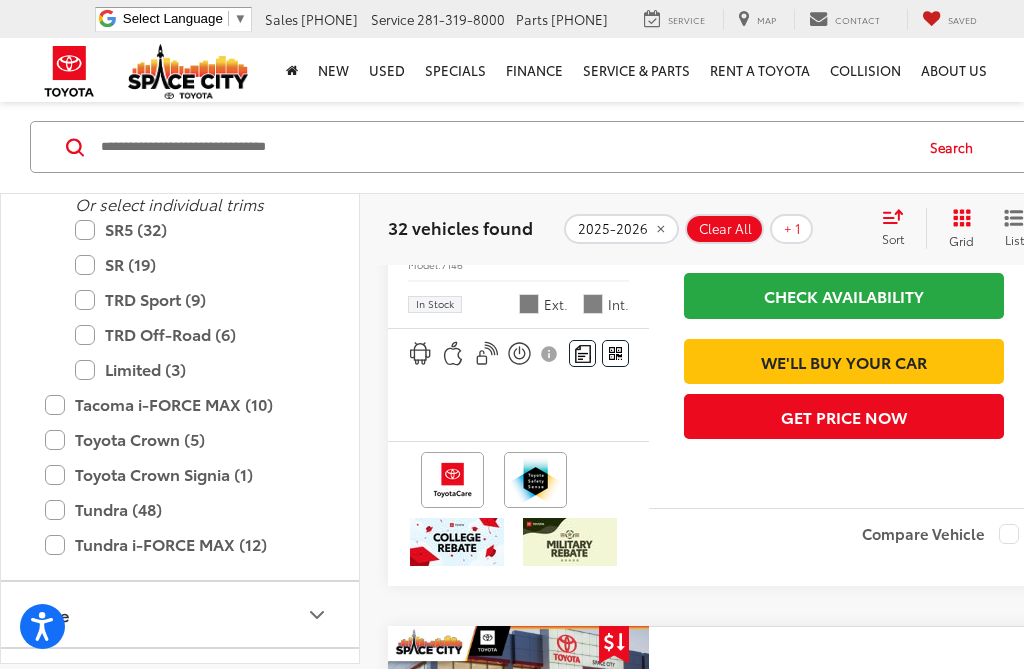 click on "32 vehicles found" at bounding box center [460, 227] 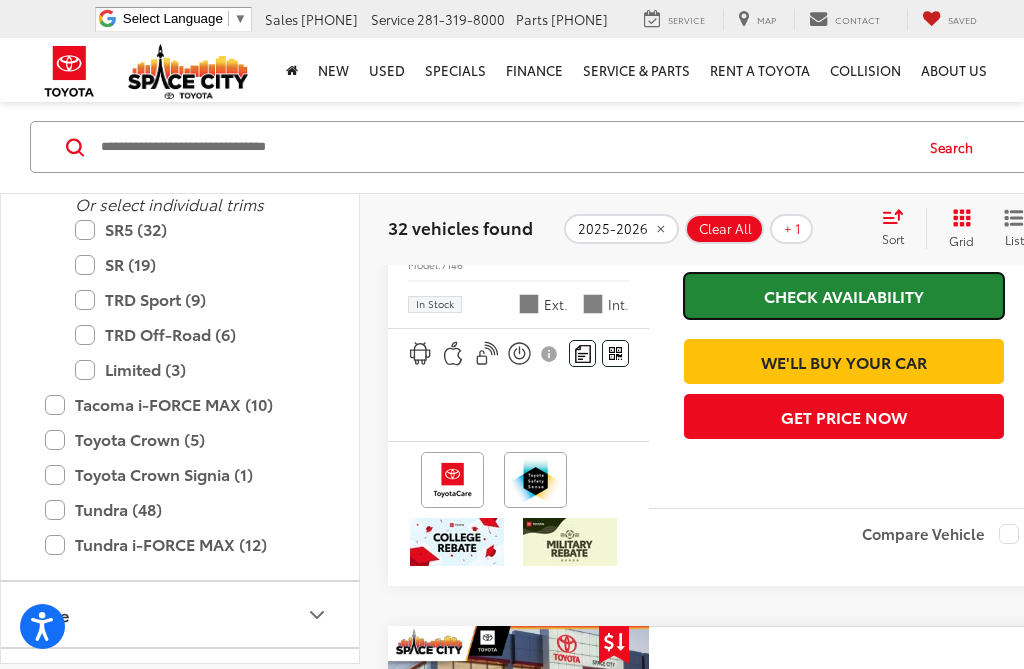 click on "Check Availability" at bounding box center (844, 295) 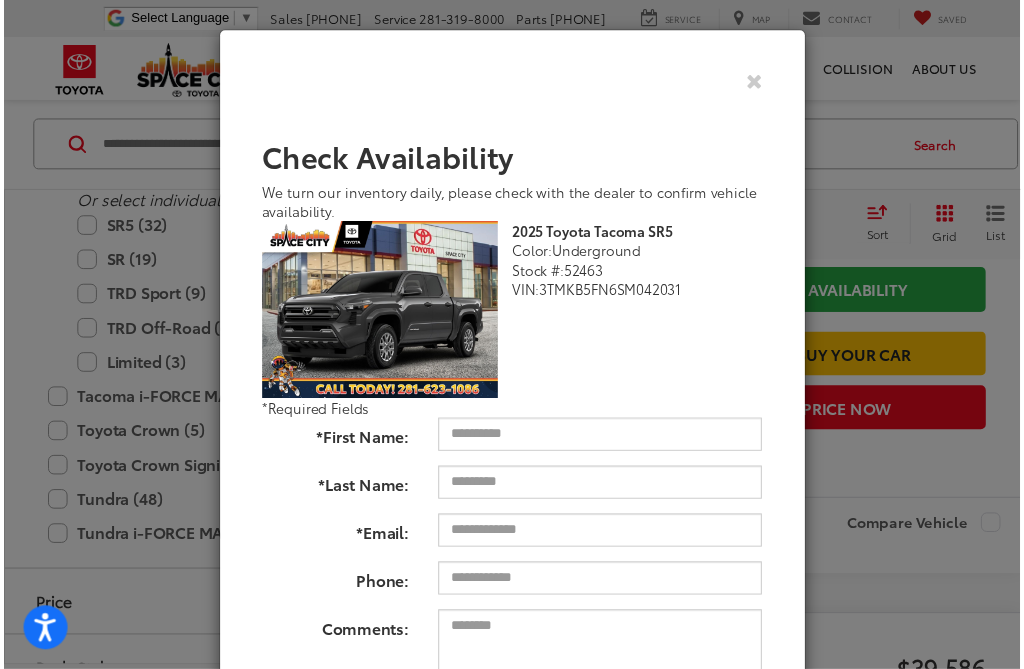 scroll, scrollTop: 168, scrollLeft: 0, axis: vertical 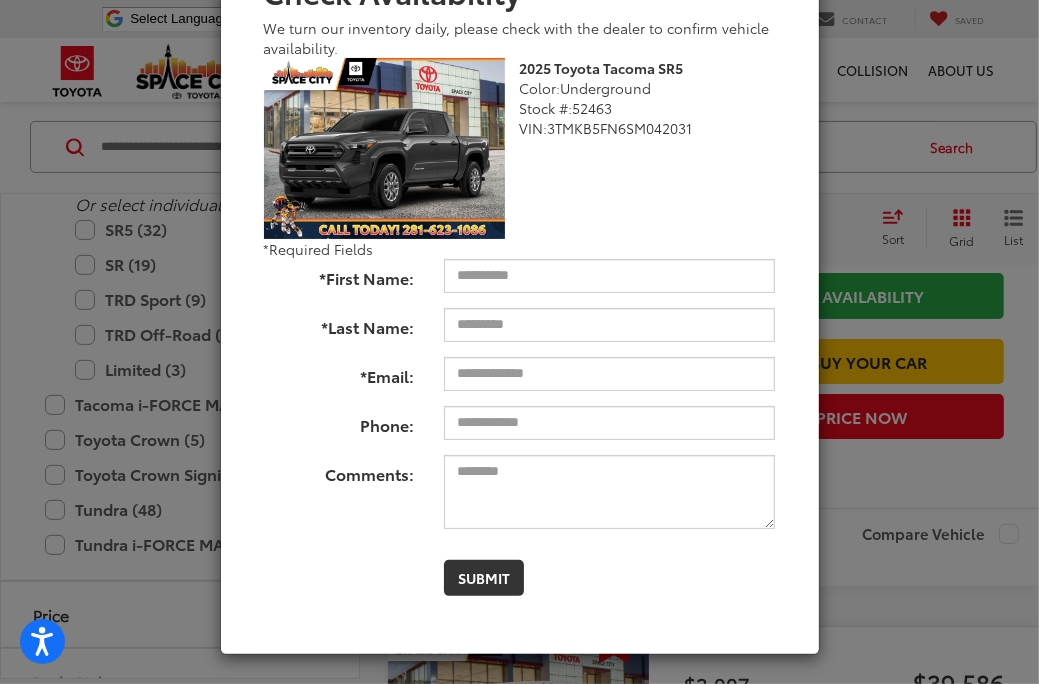 click on "Check Availability
We turn our inventory daily, please check with the dealer to confirm vehicle availability.
2025 Toyota Tacoma SR5
Color:  Underground
Stock #:  52463
VIN:  [VIN]
Toyota
Tacoma
SR5
2025
25671
False
N
*Required Fields
*First Name:
*Last Name:
*Email:
Phone:
Comments:
Submit" at bounding box center (519, 342) 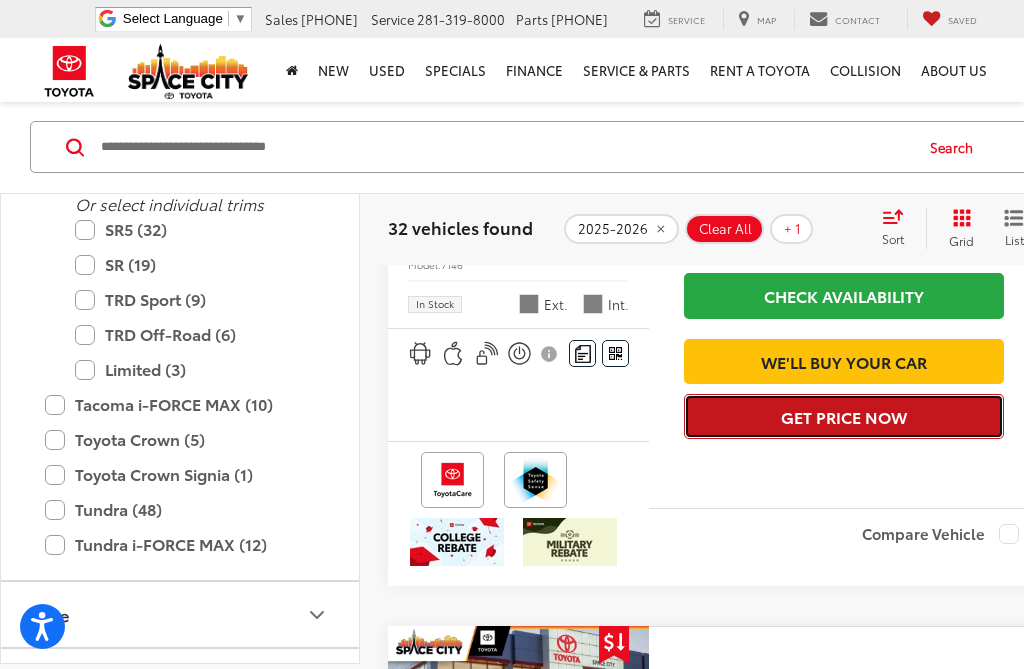 click on "Get Price Now" at bounding box center (844, 416) 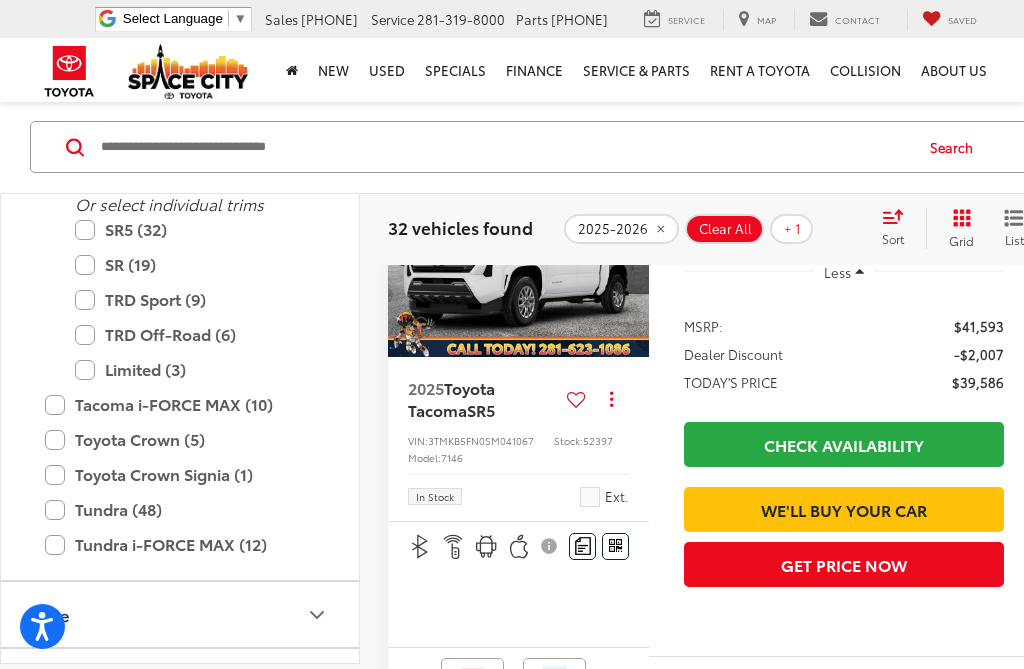 scroll, scrollTop: 900, scrollLeft: 0, axis: vertical 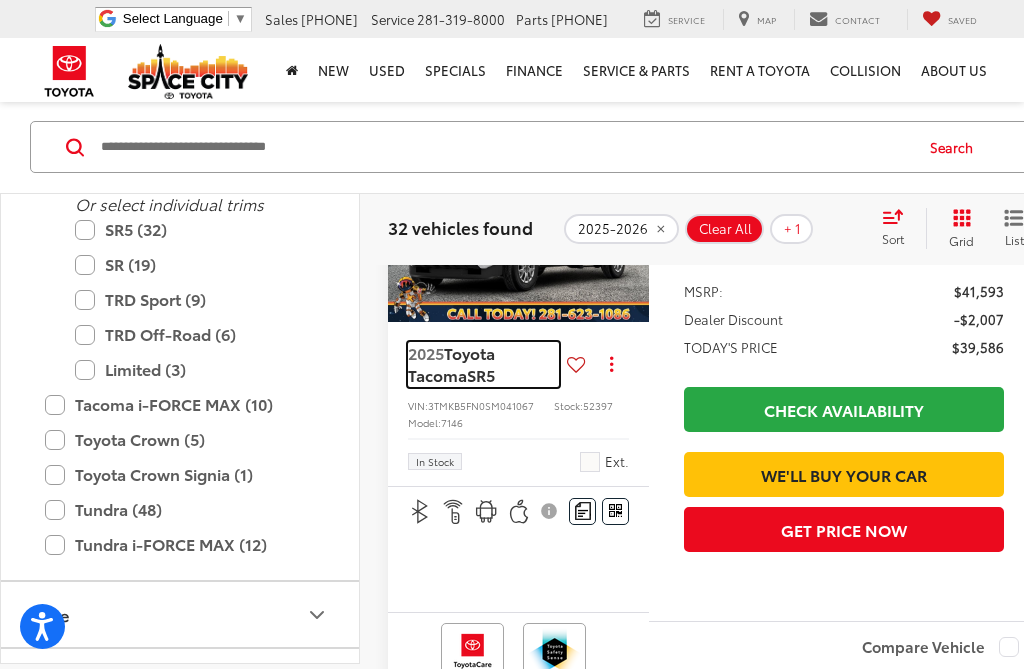 click on "Toyota Tacoma" at bounding box center [451, 363] 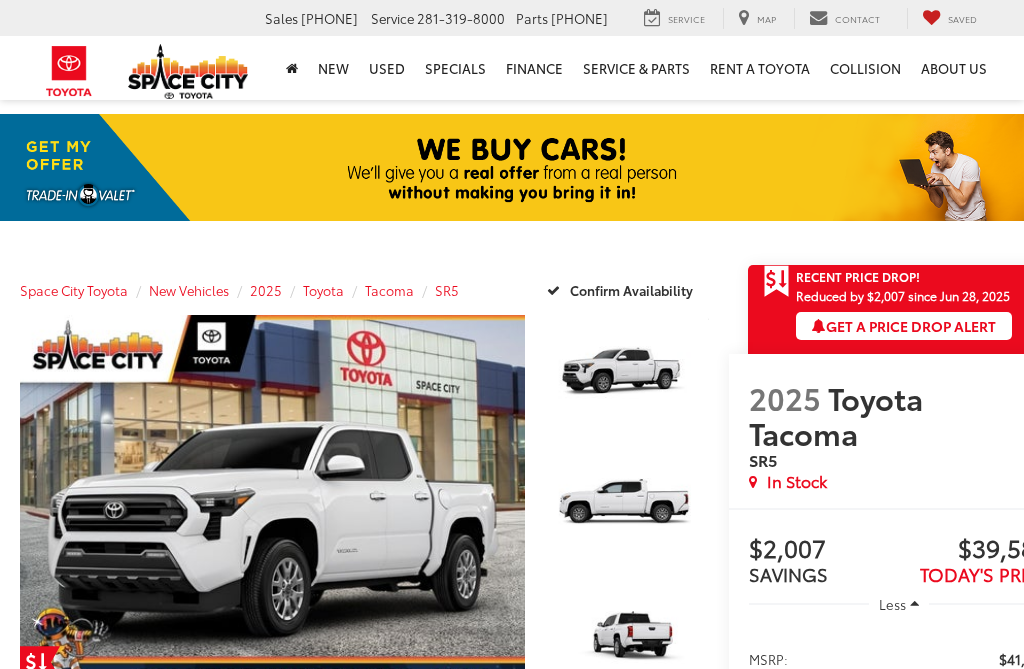 scroll, scrollTop: 0, scrollLeft: 0, axis: both 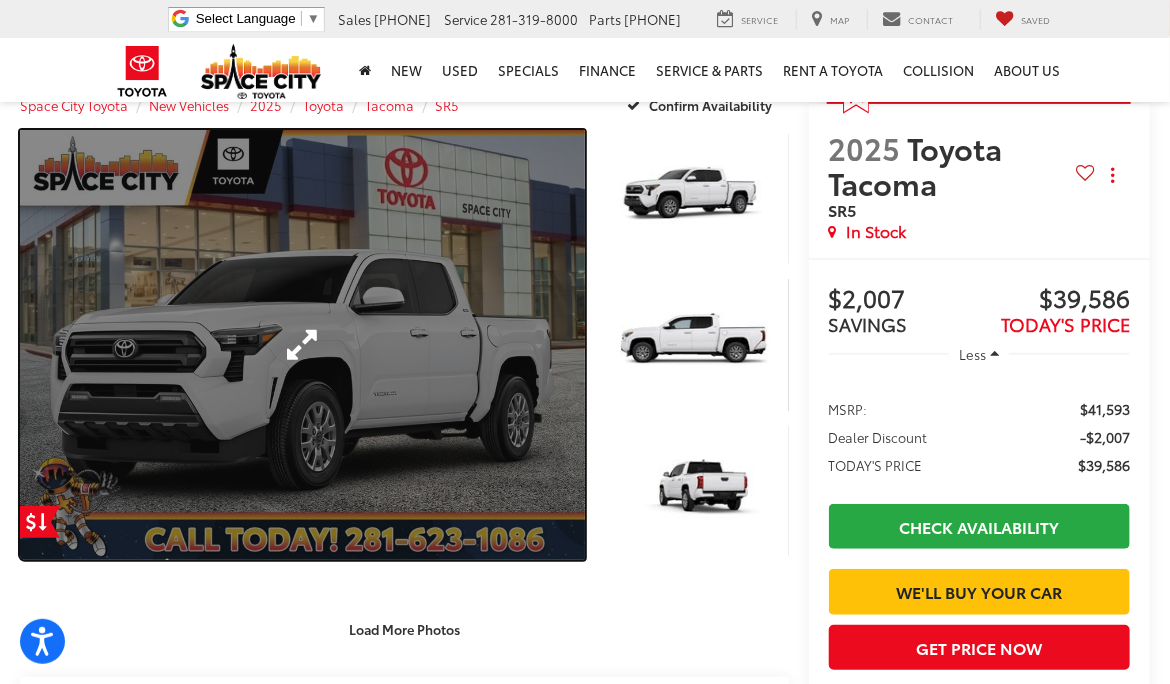 click at bounding box center (302, 345) 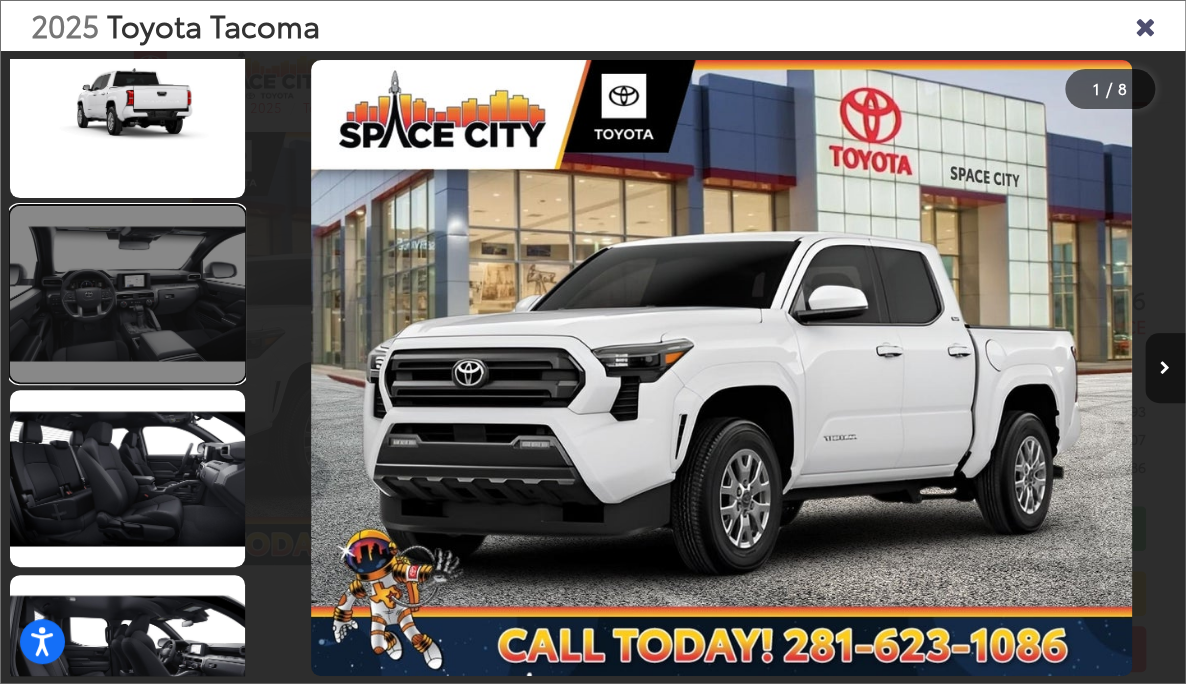 click at bounding box center (127, 294) 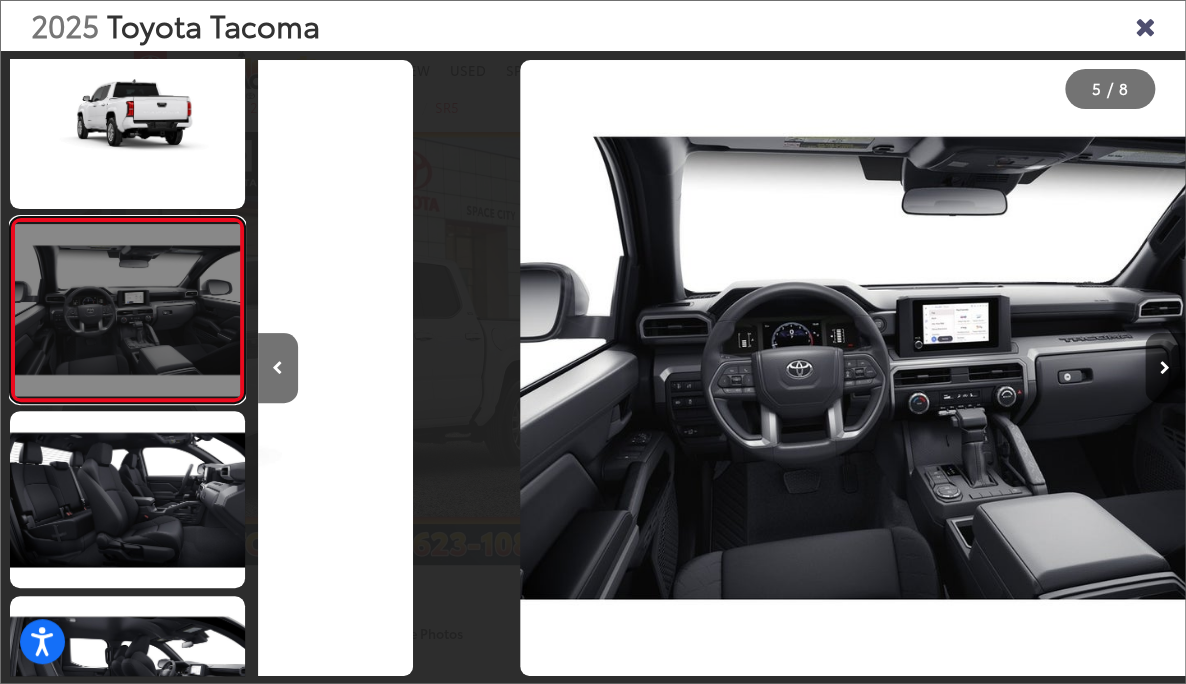 scroll, scrollTop: 0, scrollLeft: 3708, axis: horizontal 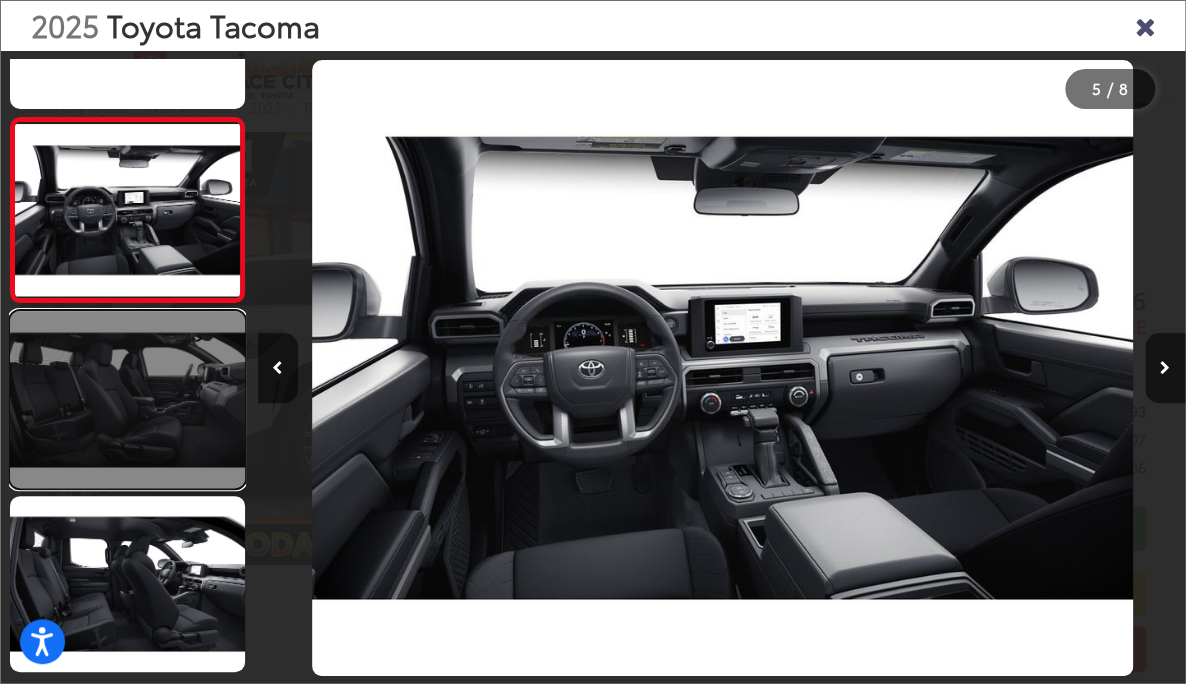 click at bounding box center [127, 399] 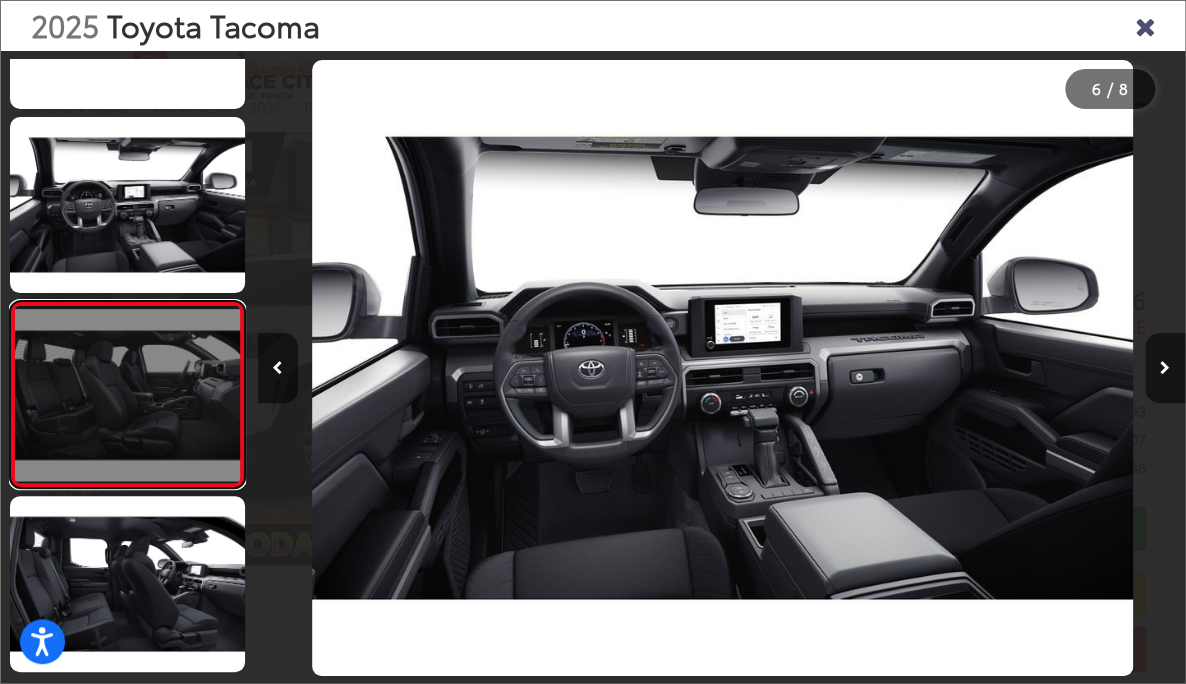 scroll, scrollTop: 0, scrollLeft: 3767, axis: horizontal 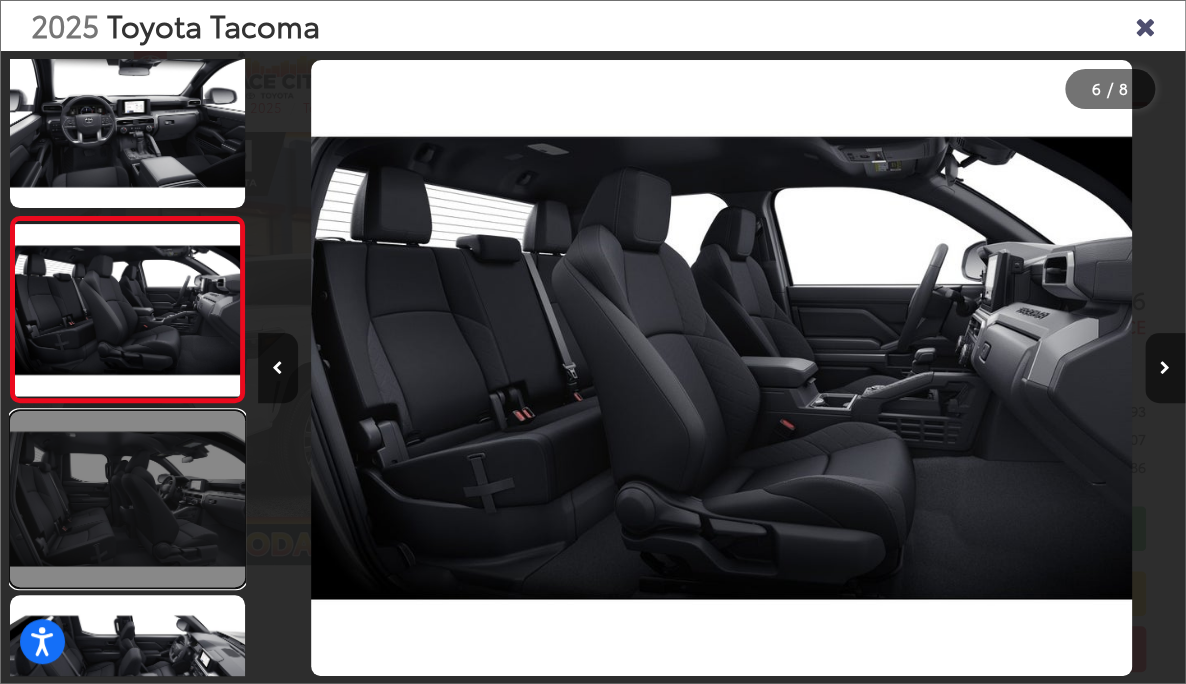 click at bounding box center (127, 499) 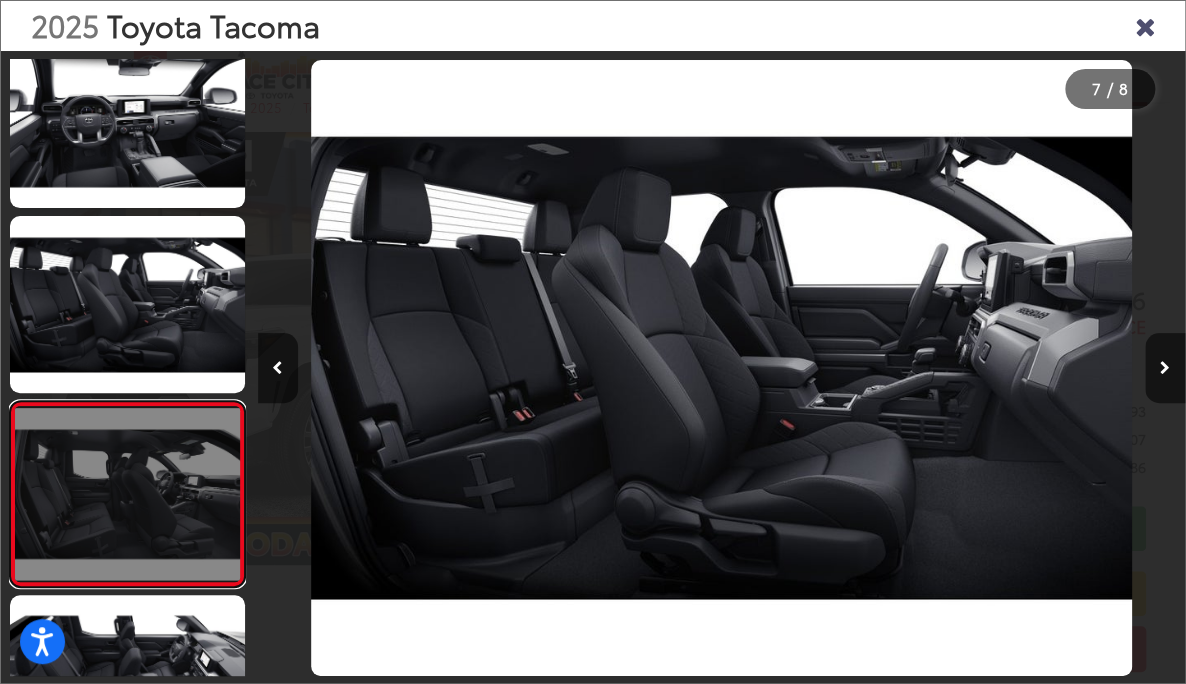 scroll, scrollTop: 0, scrollLeft: 4960, axis: horizontal 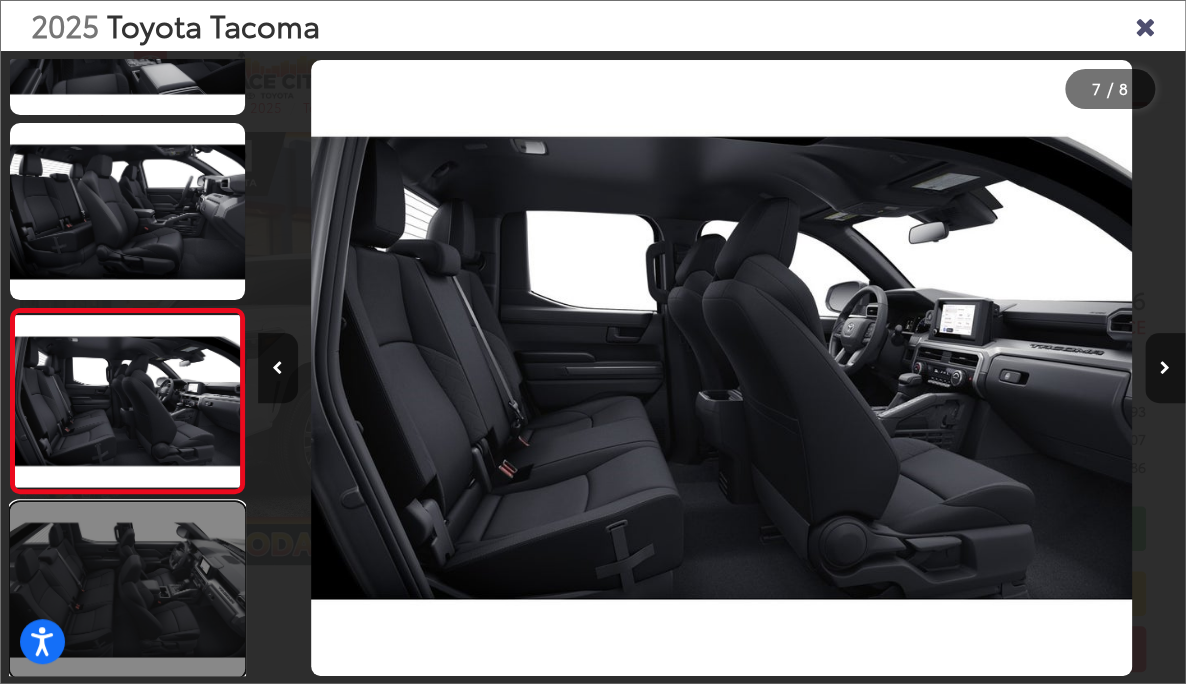 click at bounding box center (127, 590) 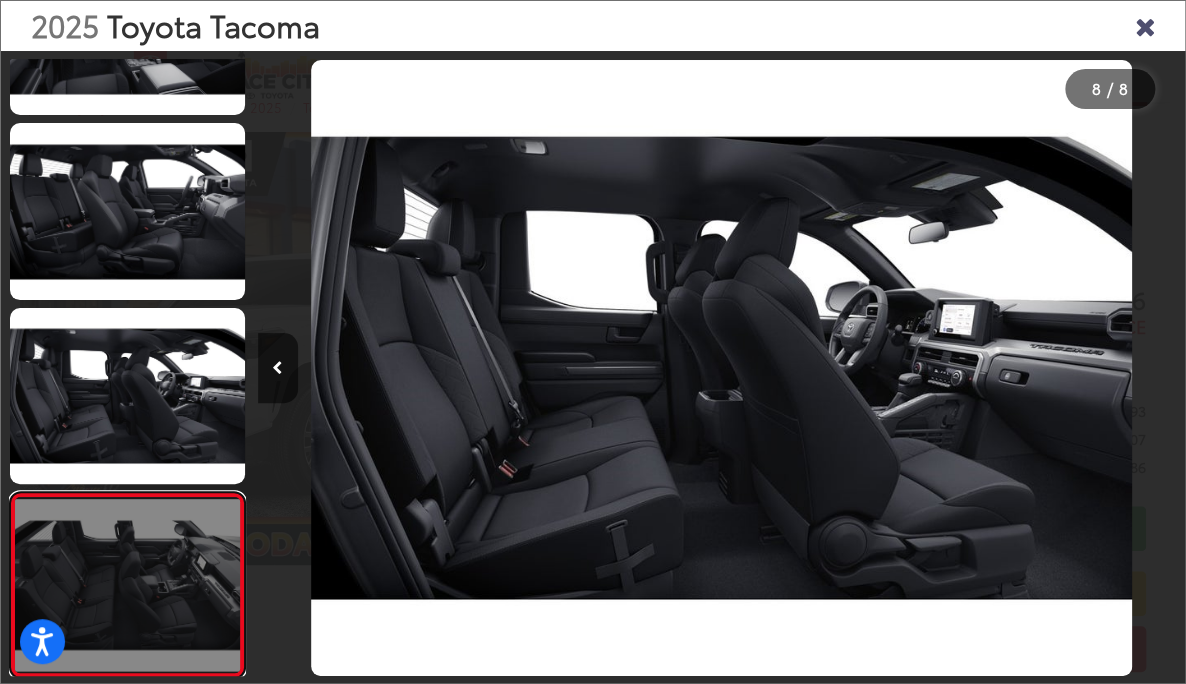 scroll, scrollTop: 857, scrollLeft: 0, axis: vertical 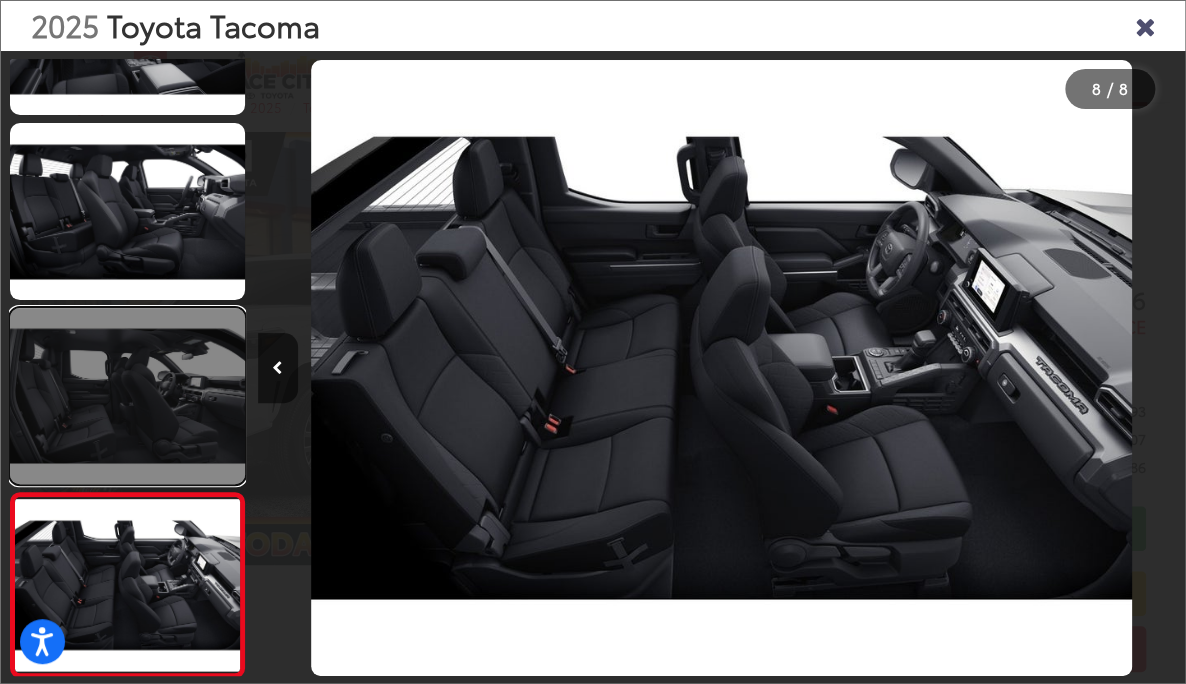 click at bounding box center [127, 396] 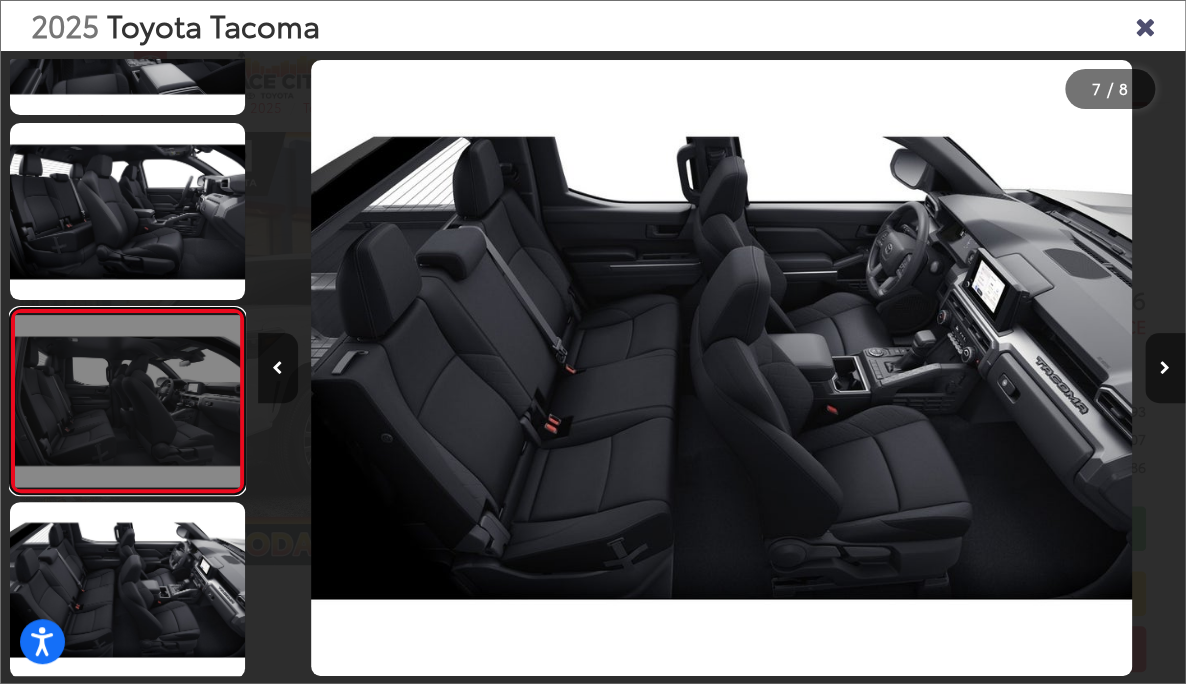 scroll, scrollTop: 857, scrollLeft: 0, axis: vertical 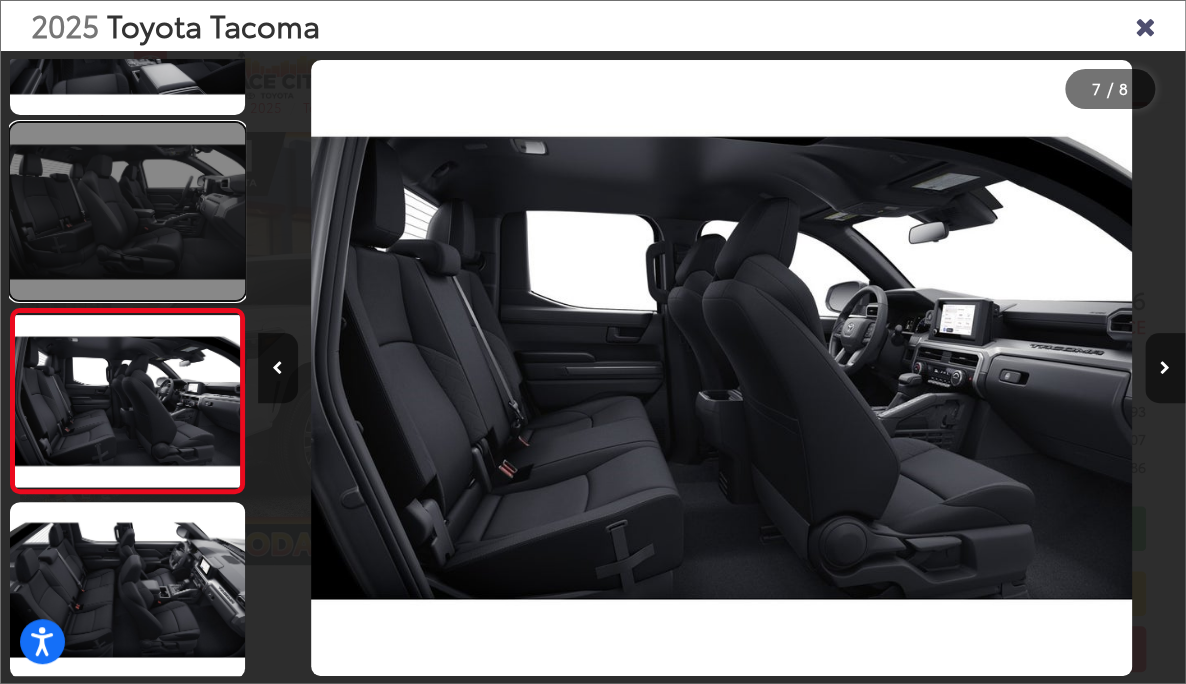 click at bounding box center (127, 211) 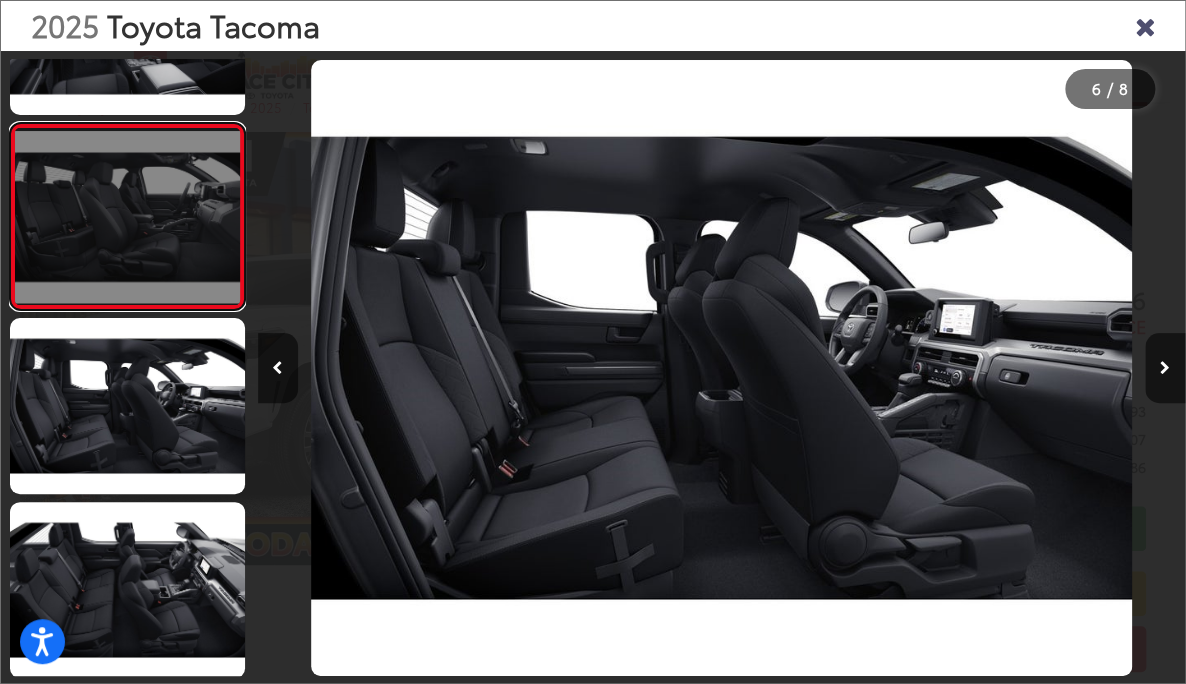 scroll, scrollTop: 764, scrollLeft: 0, axis: vertical 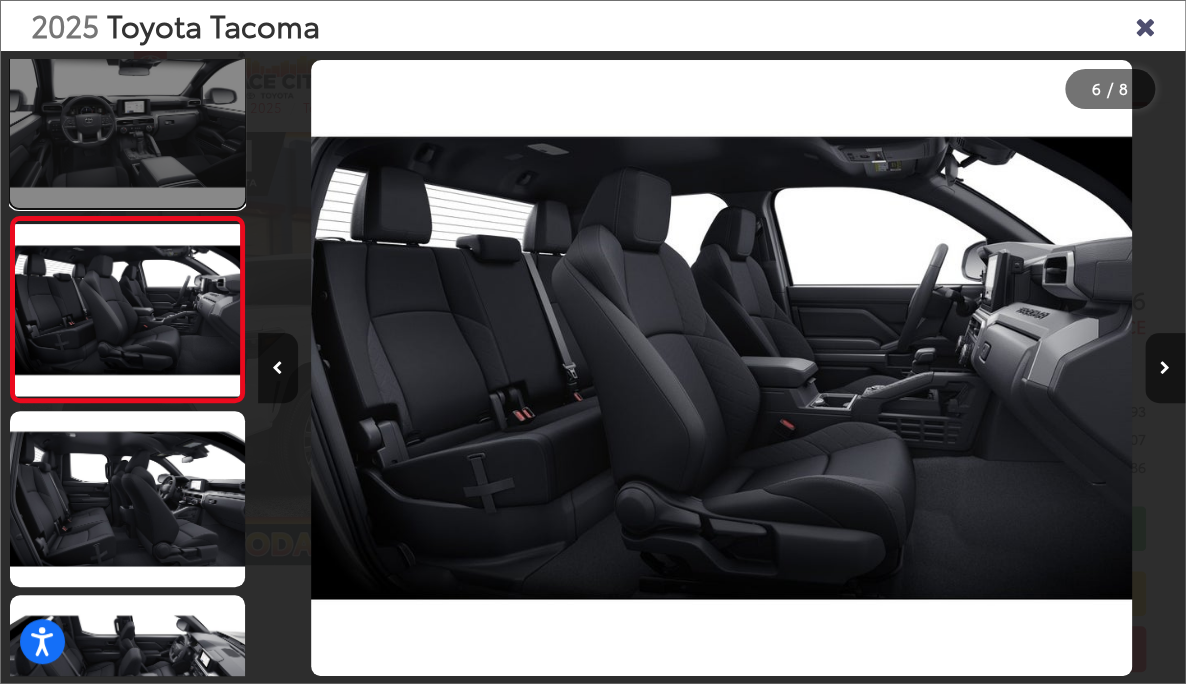 click at bounding box center (127, 120) 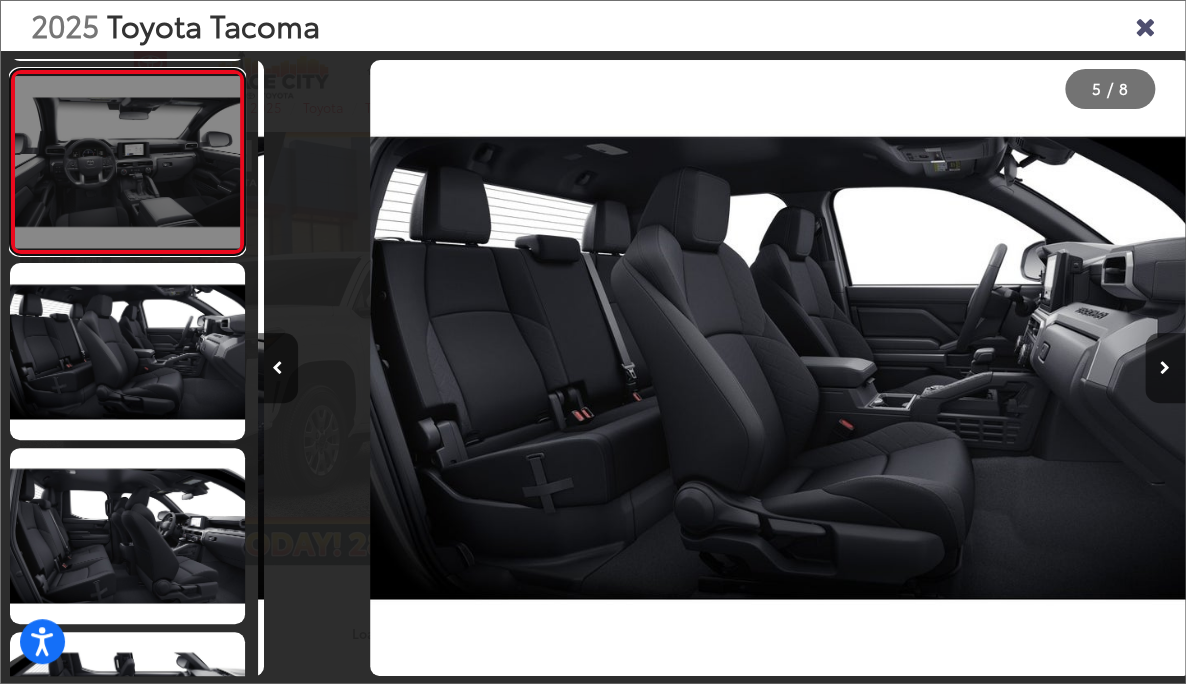 scroll, scrollTop: 628, scrollLeft: 0, axis: vertical 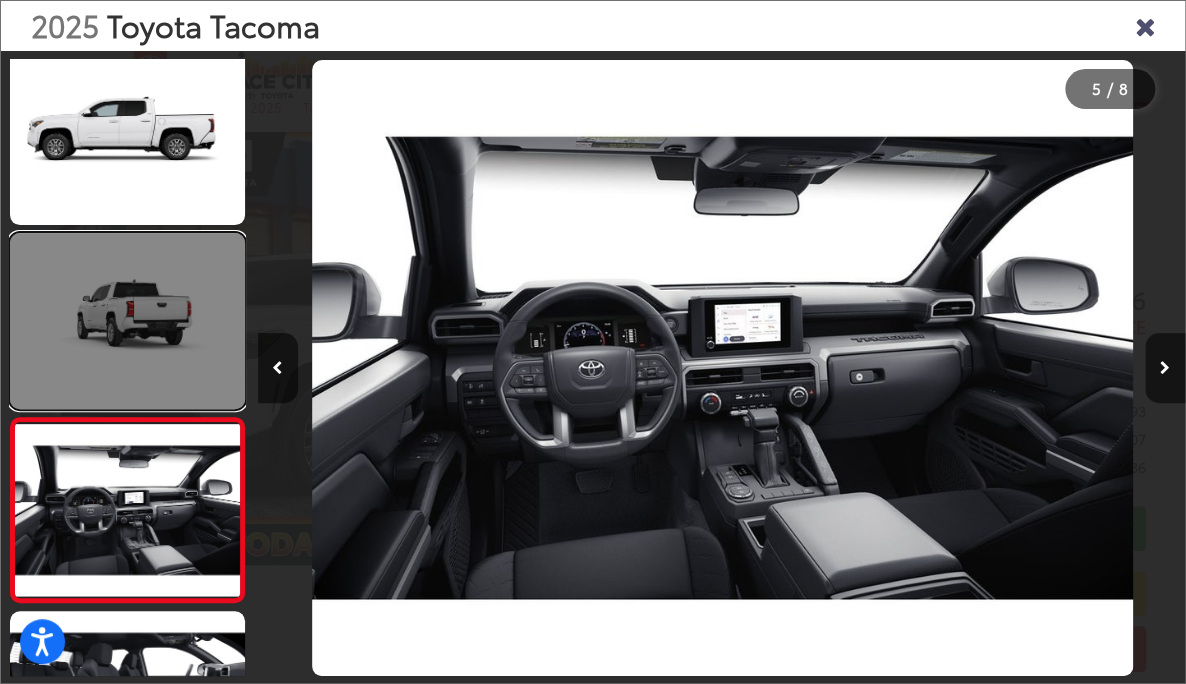 click at bounding box center [127, 321] 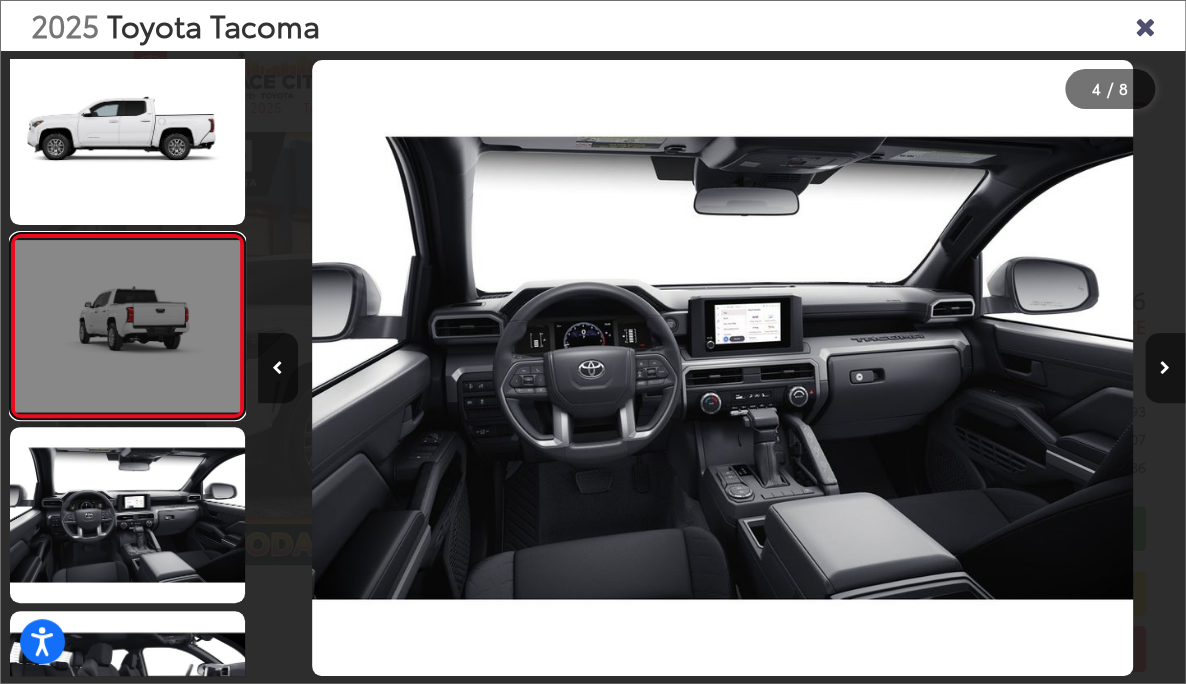 scroll, scrollTop: 0, scrollLeft: 3628, axis: horizontal 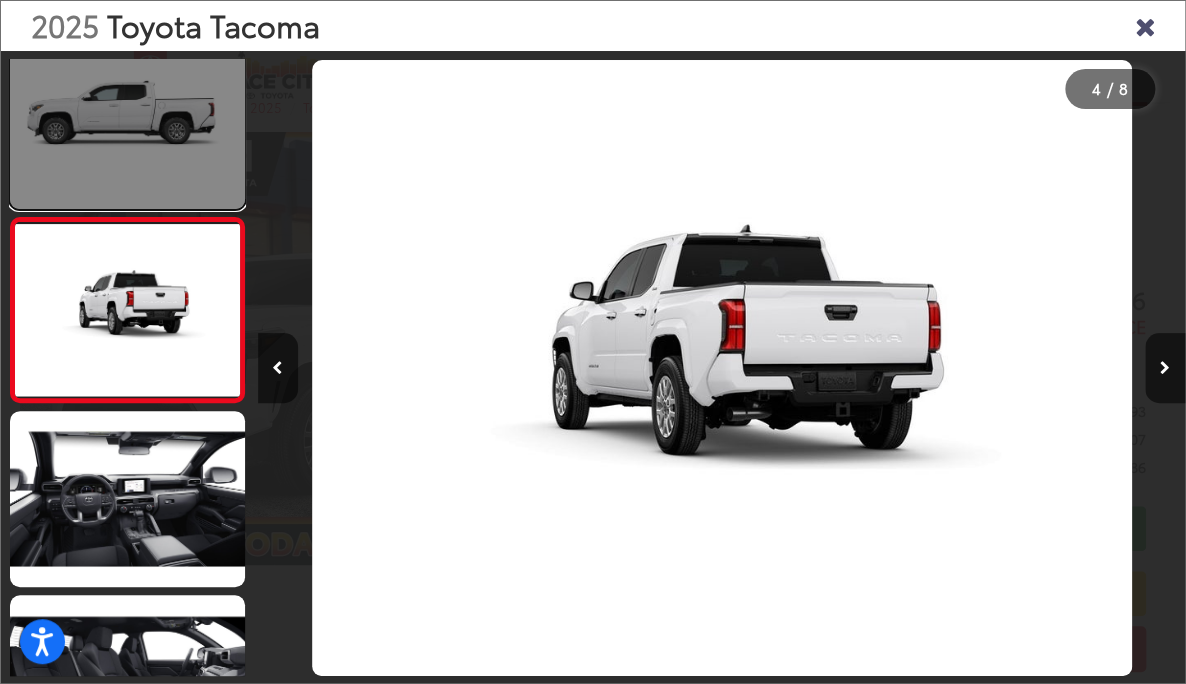 click at bounding box center [127, 121] 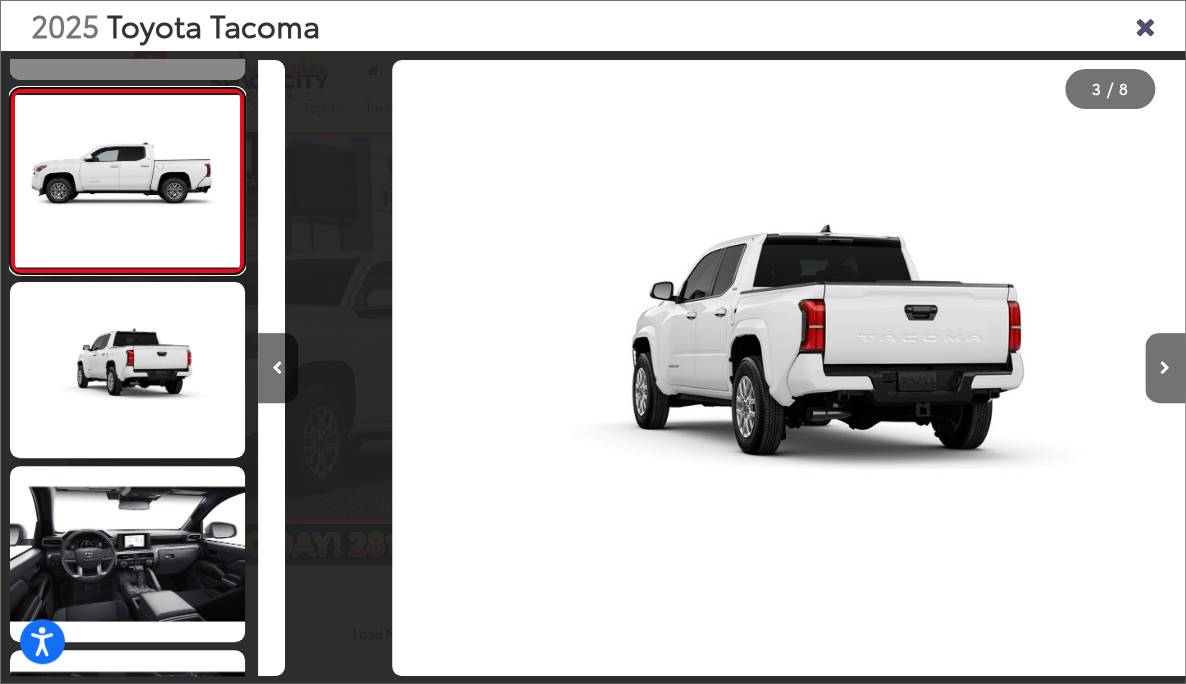 scroll, scrollTop: 211, scrollLeft: 0, axis: vertical 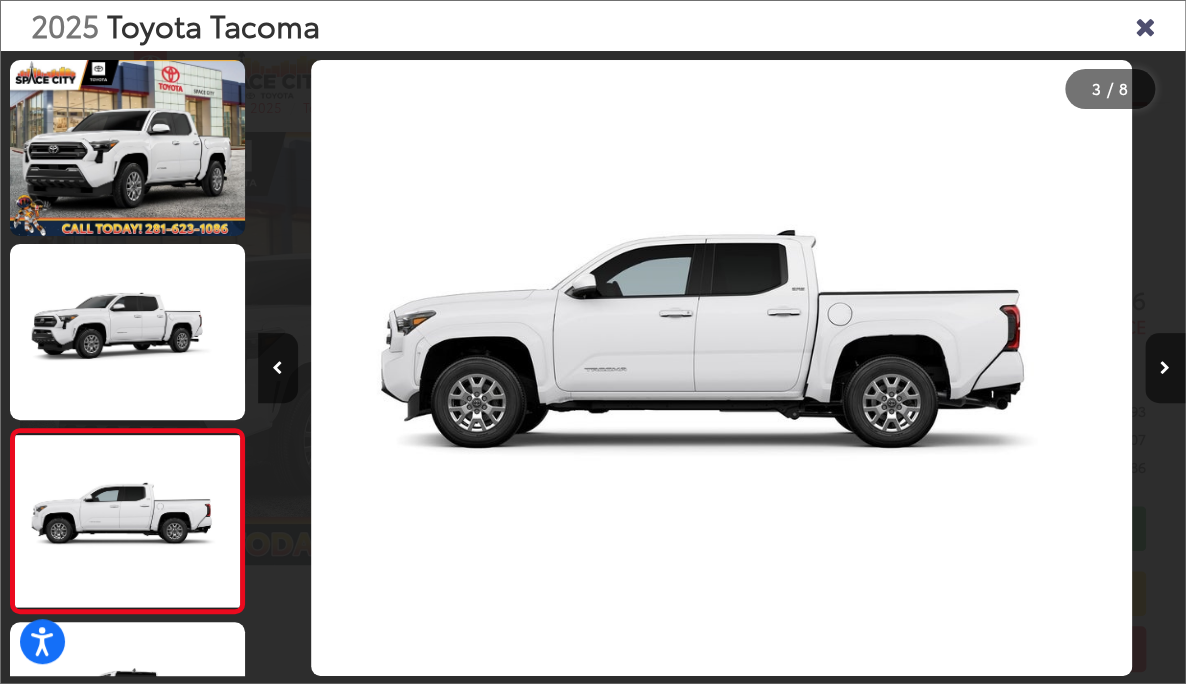click on "2025   Toyota Tacoma" at bounding box center [593, 26] 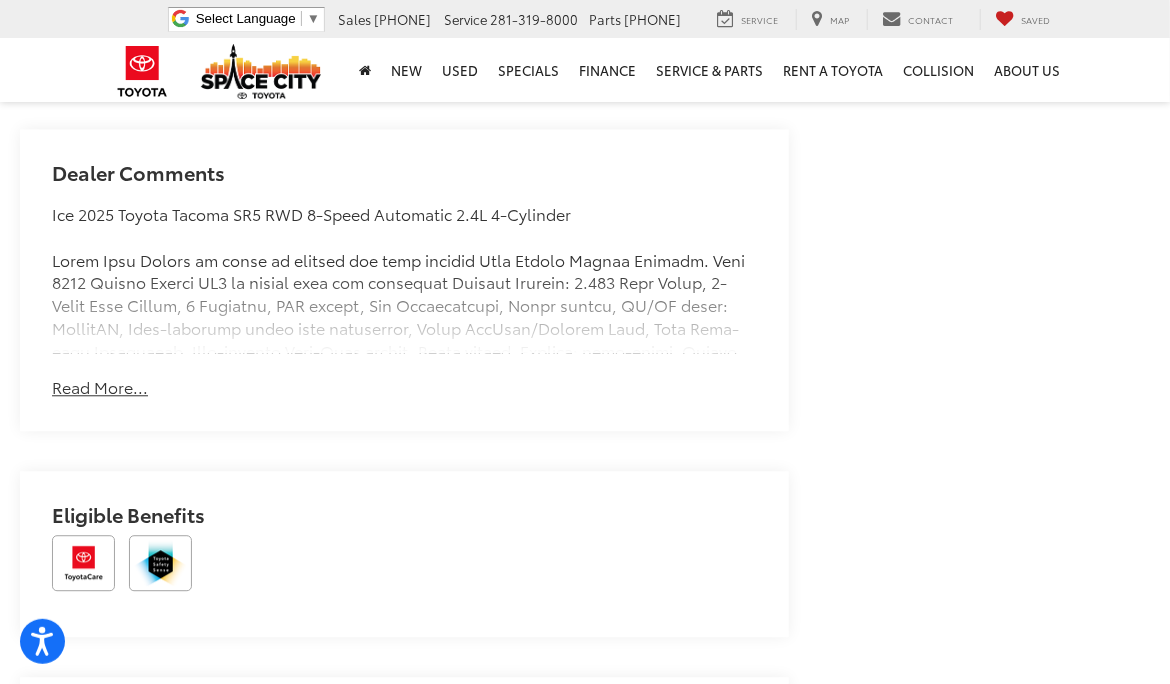 scroll, scrollTop: 1800, scrollLeft: 0, axis: vertical 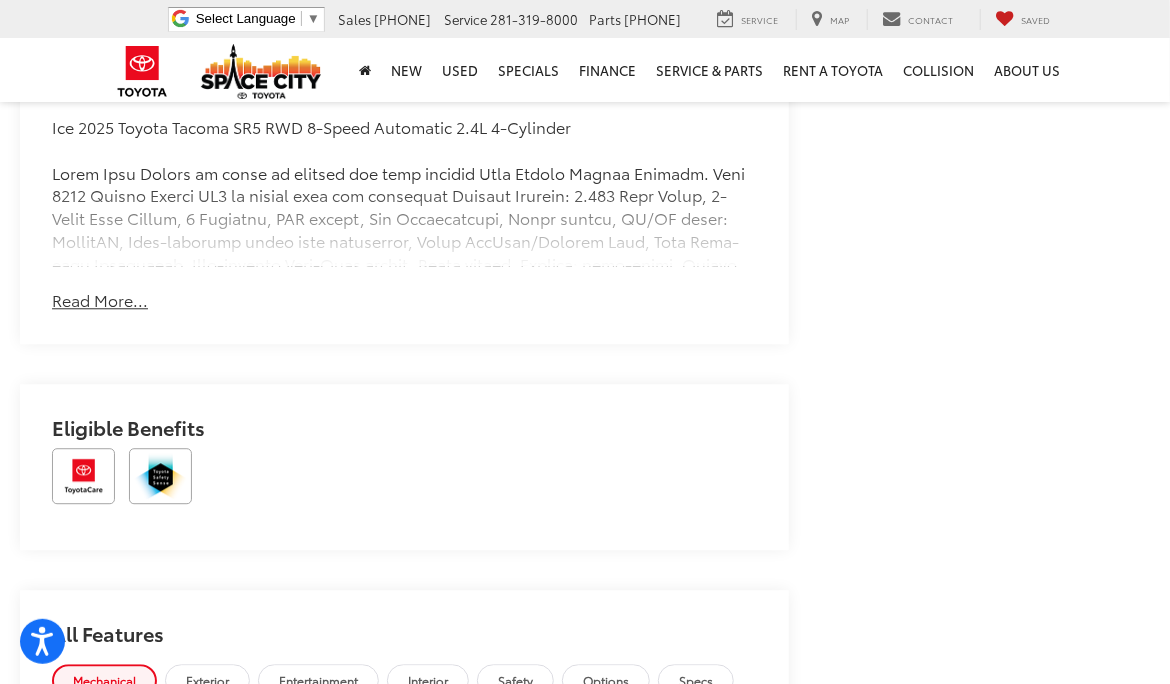 drag, startPoint x: 73, startPoint y: 302, endPoint x: 123, endPoint y: 307, distance: 50.24938 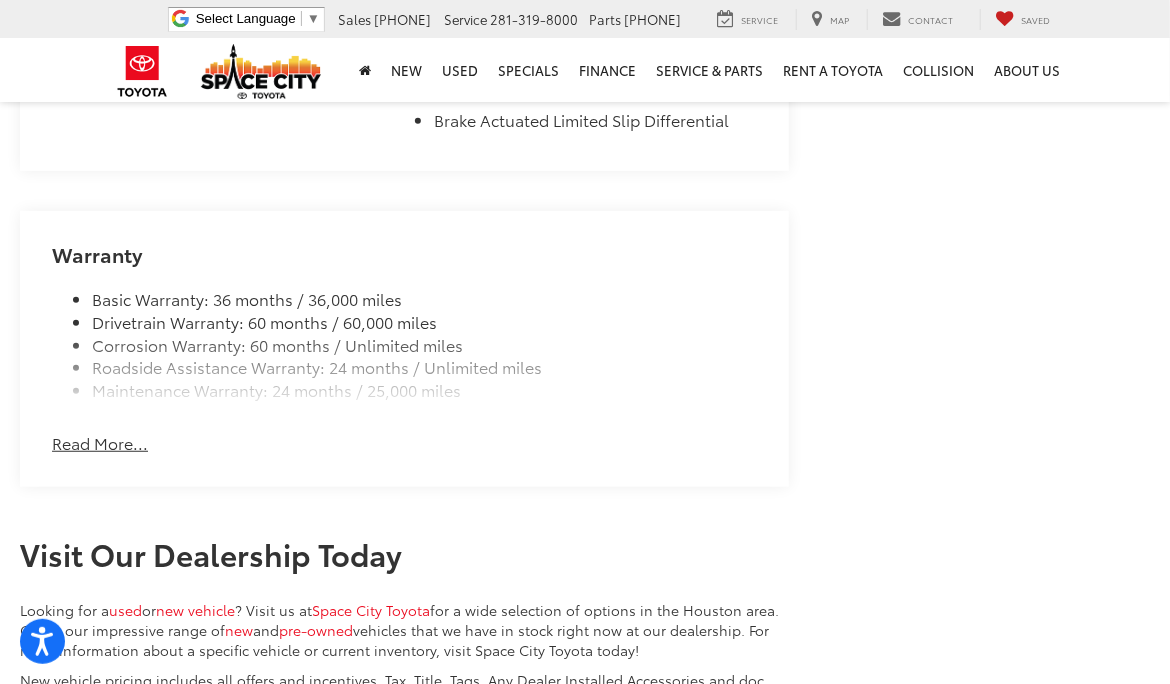 scroll, scrollTop: 3300, scrollLeft: 0, axis: vertical 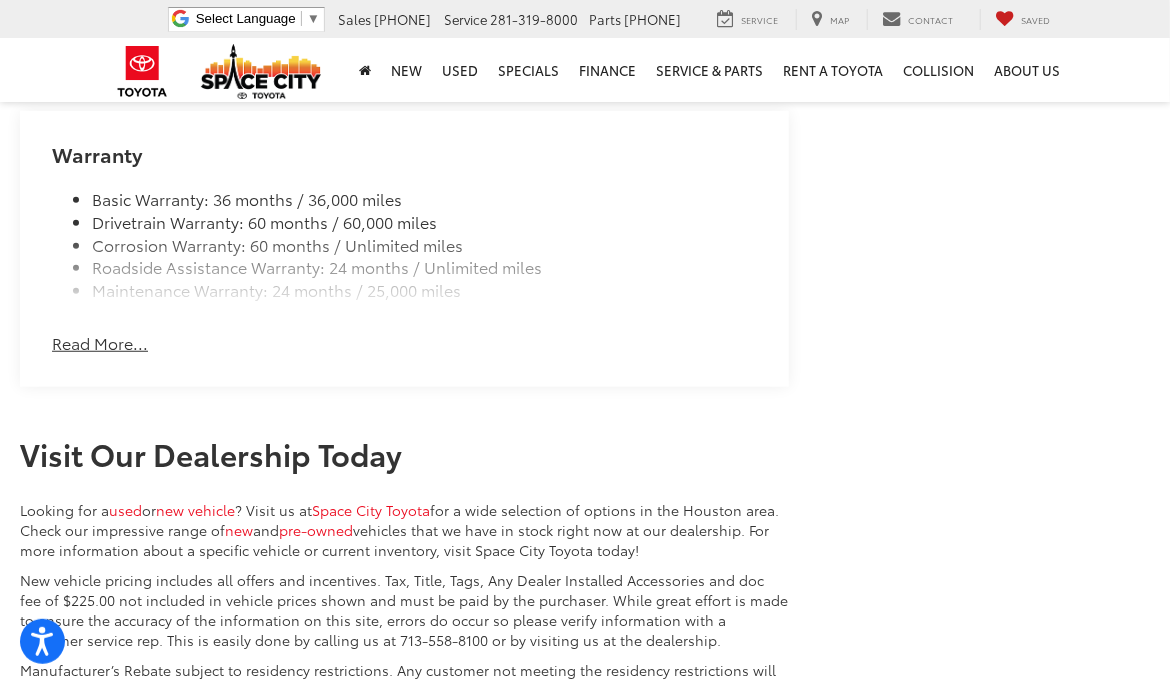 drag, startPoint x: 68, startPoint y: 327, endPoint x: 57, endPoint y: 330, distance: 11.401754 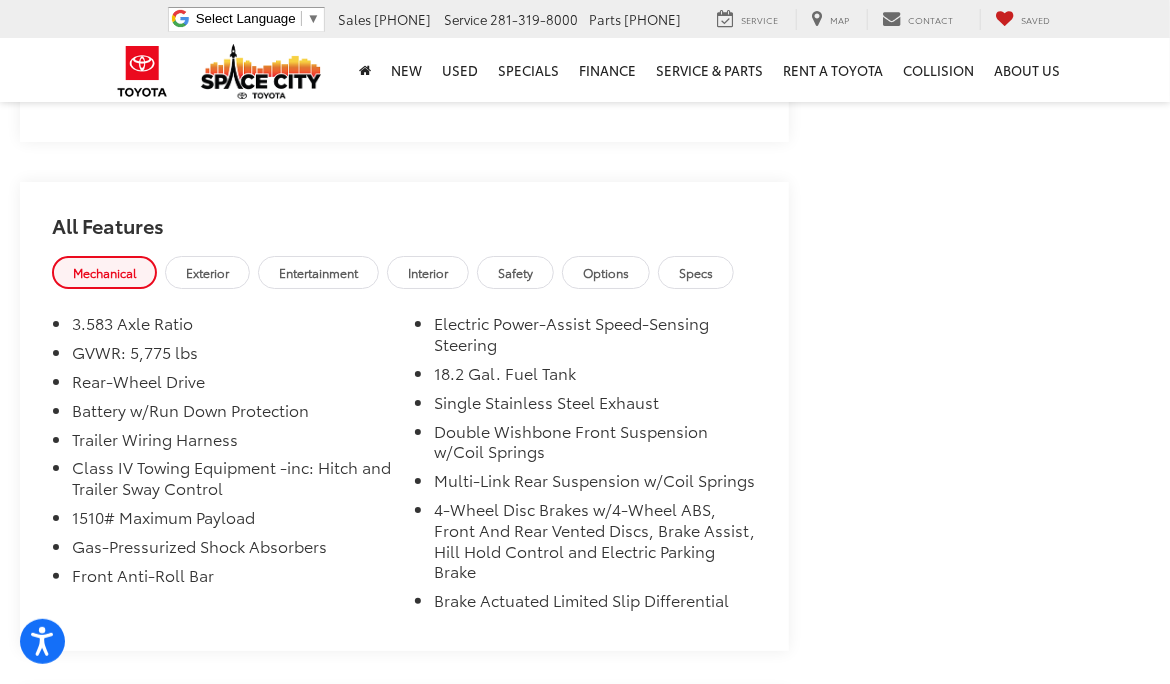 scroll, scrollTop: 2220, scrollLeft: 0, axis: vertical 